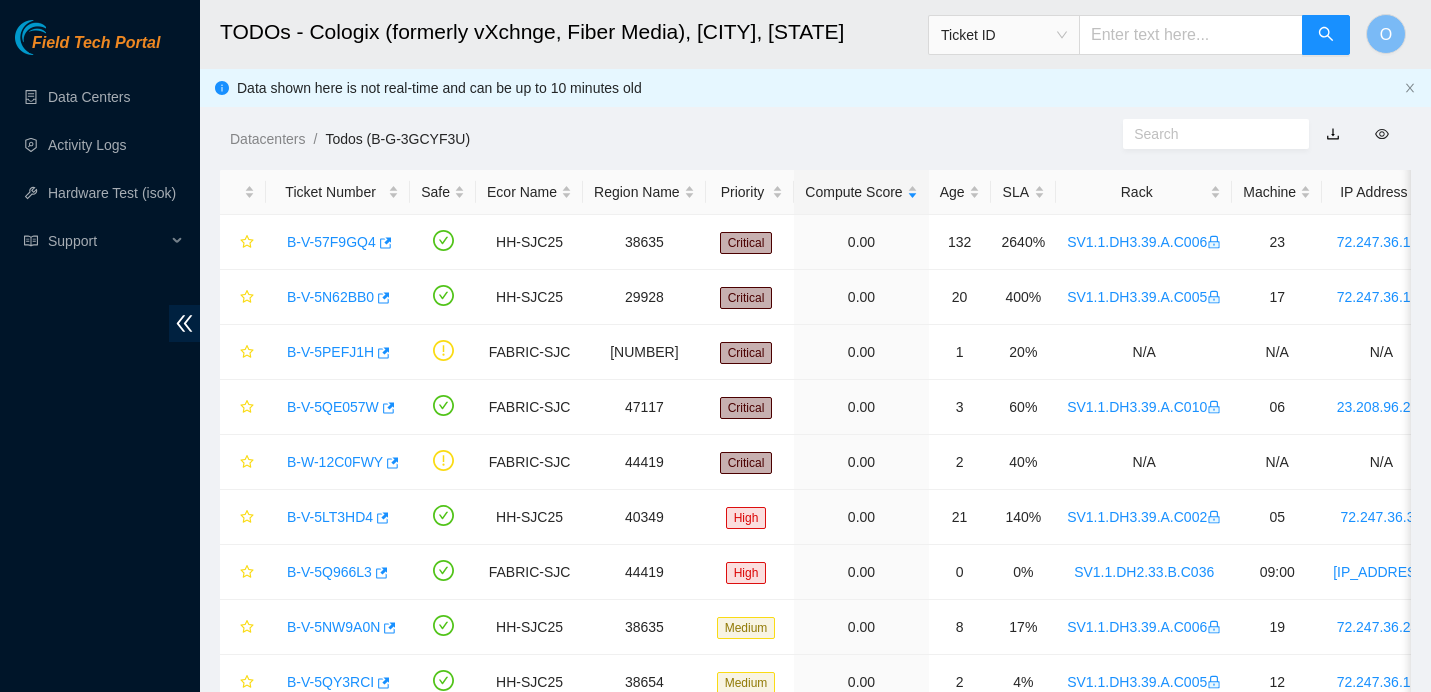 scroll, scrollTop: 77, scrollLeft: 0, axis: vertical 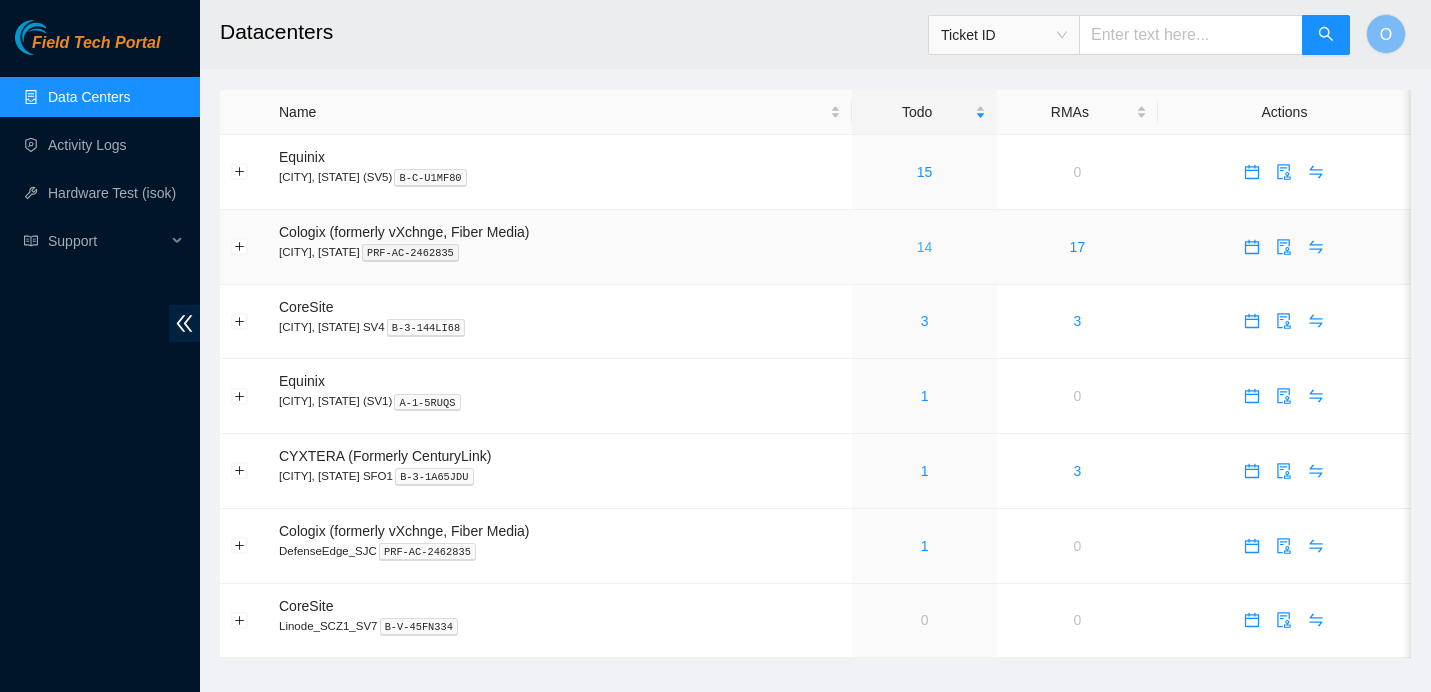 click on "14" at bounding box center (925, 247) 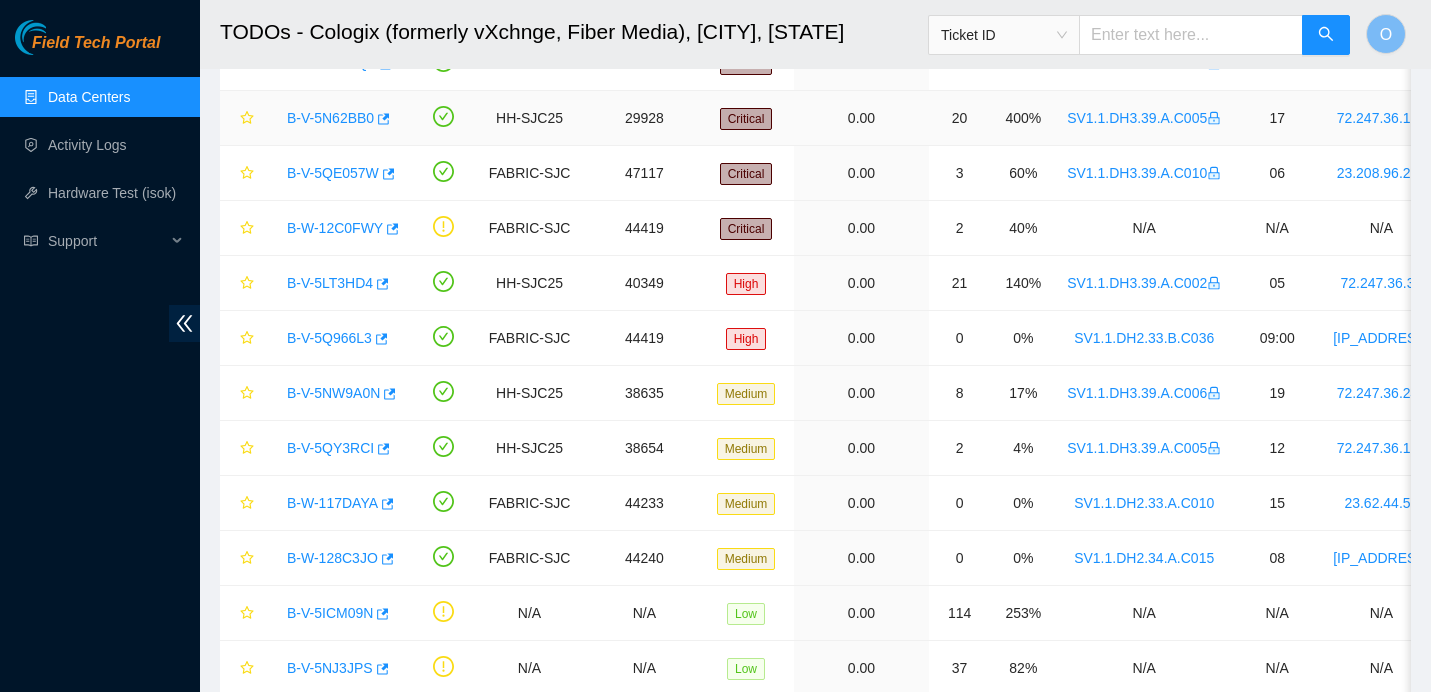 scroll, scrollTop: 183, scrollLeft: 0, axis: vertical 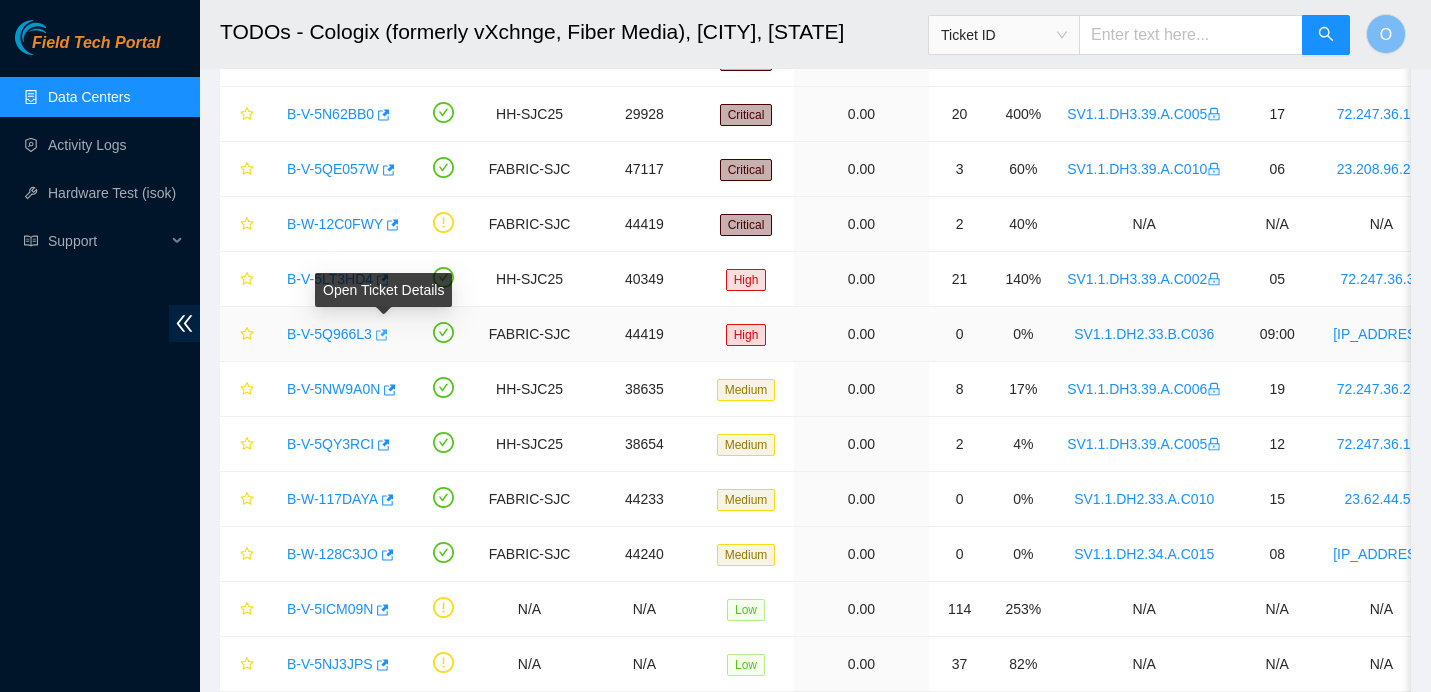click at bounding box center (380, 335) 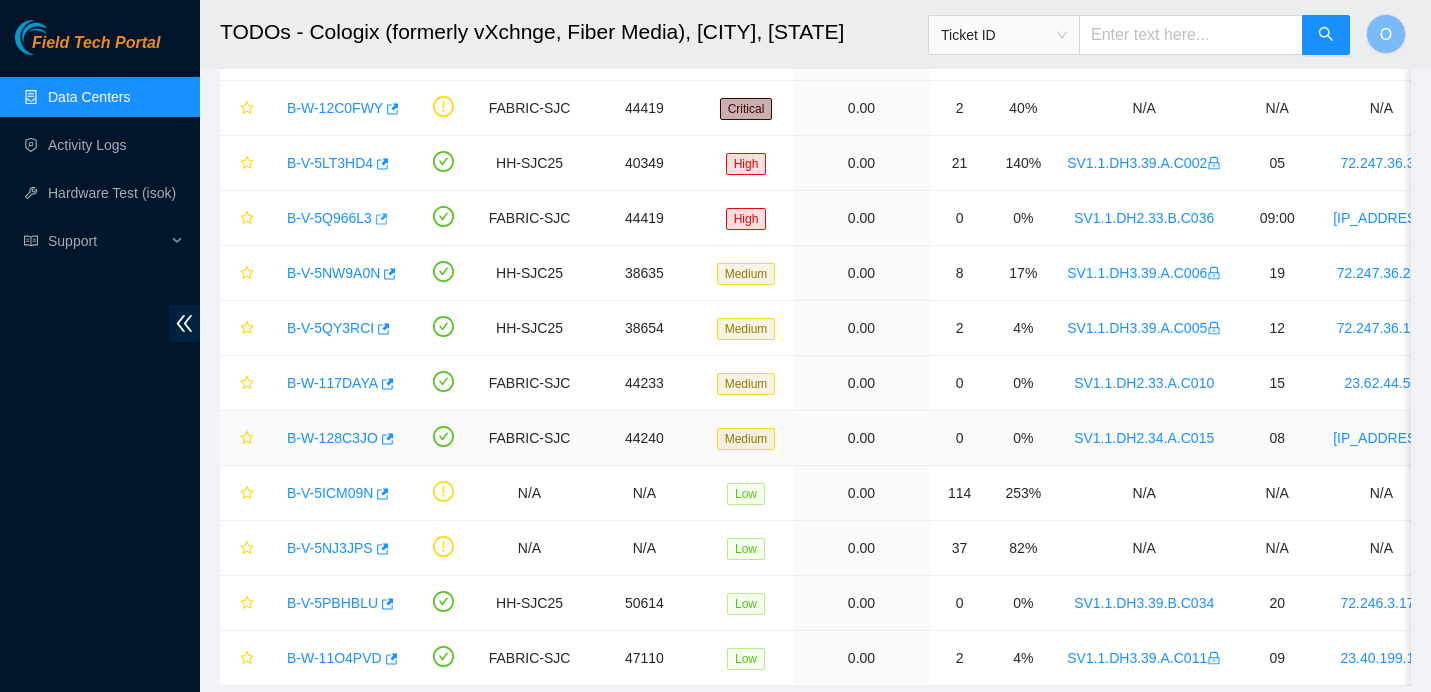 scroll, scrollTop: 355, scrollLeft: 0, axis: vertical 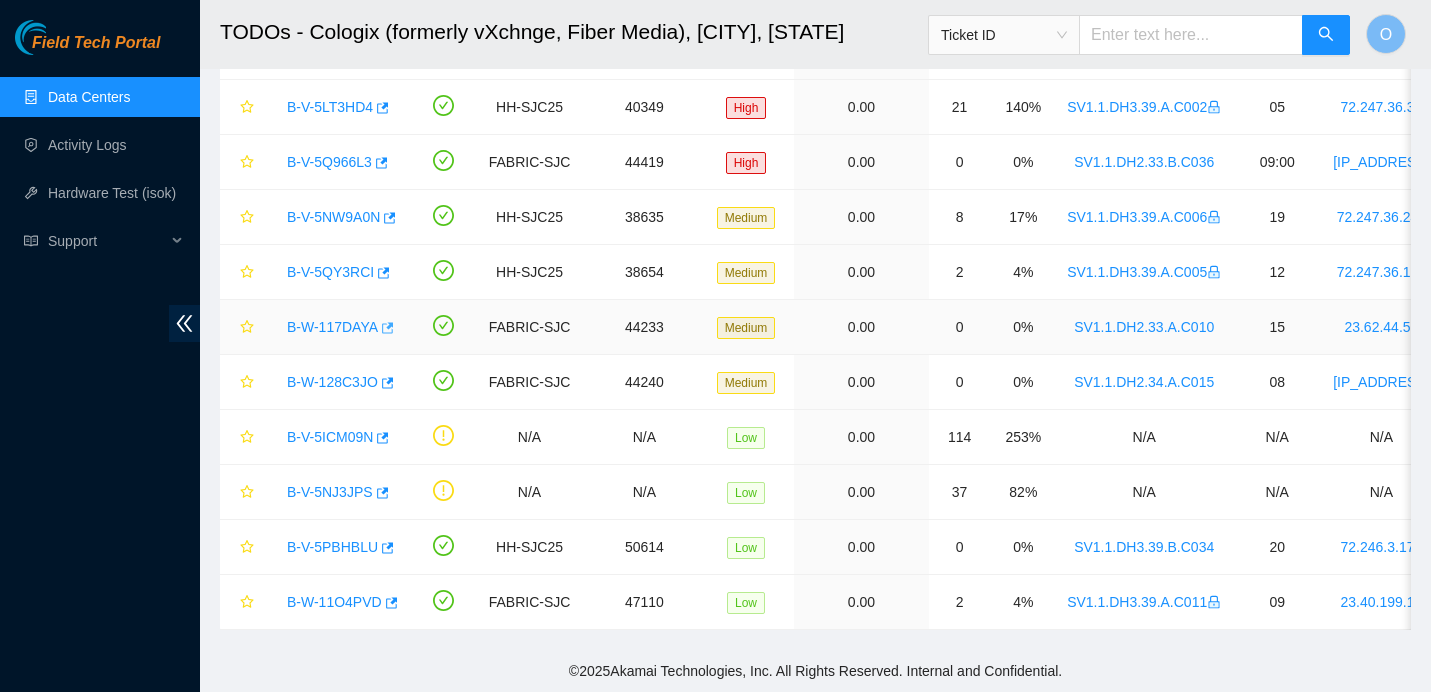 click 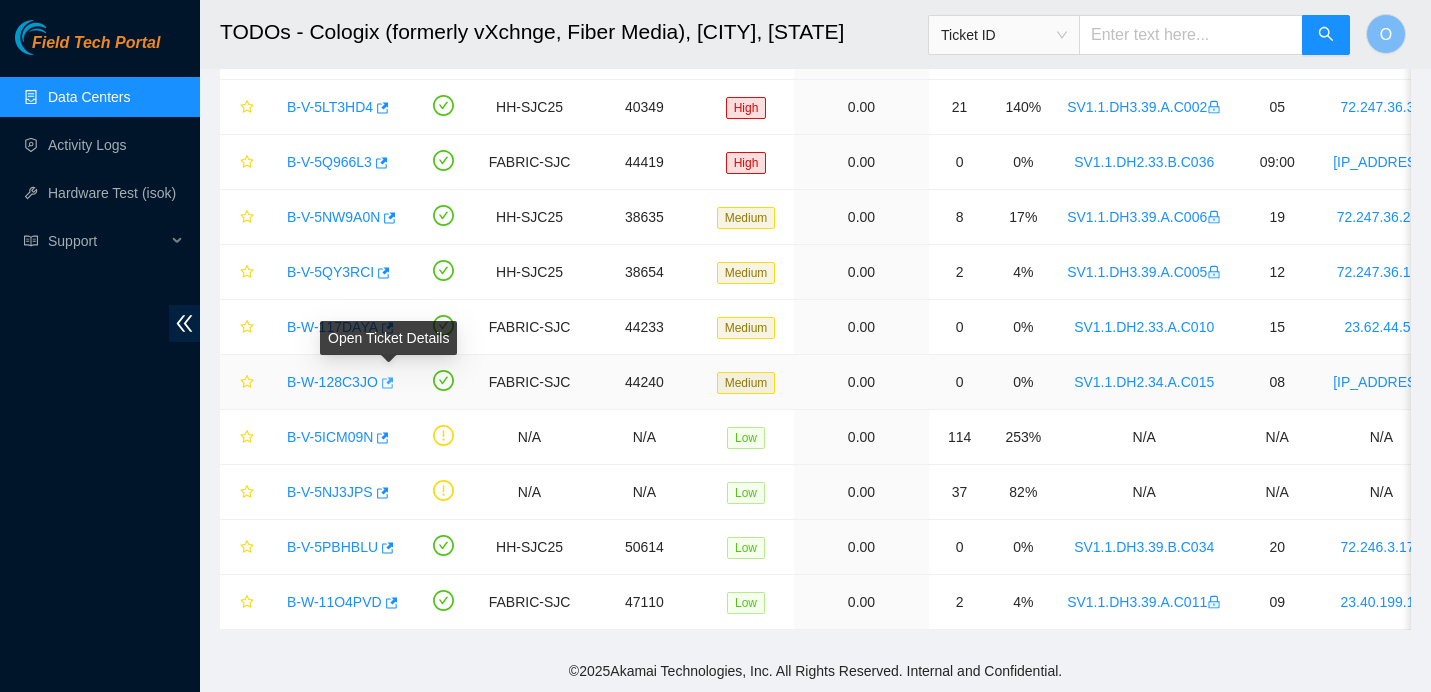 click 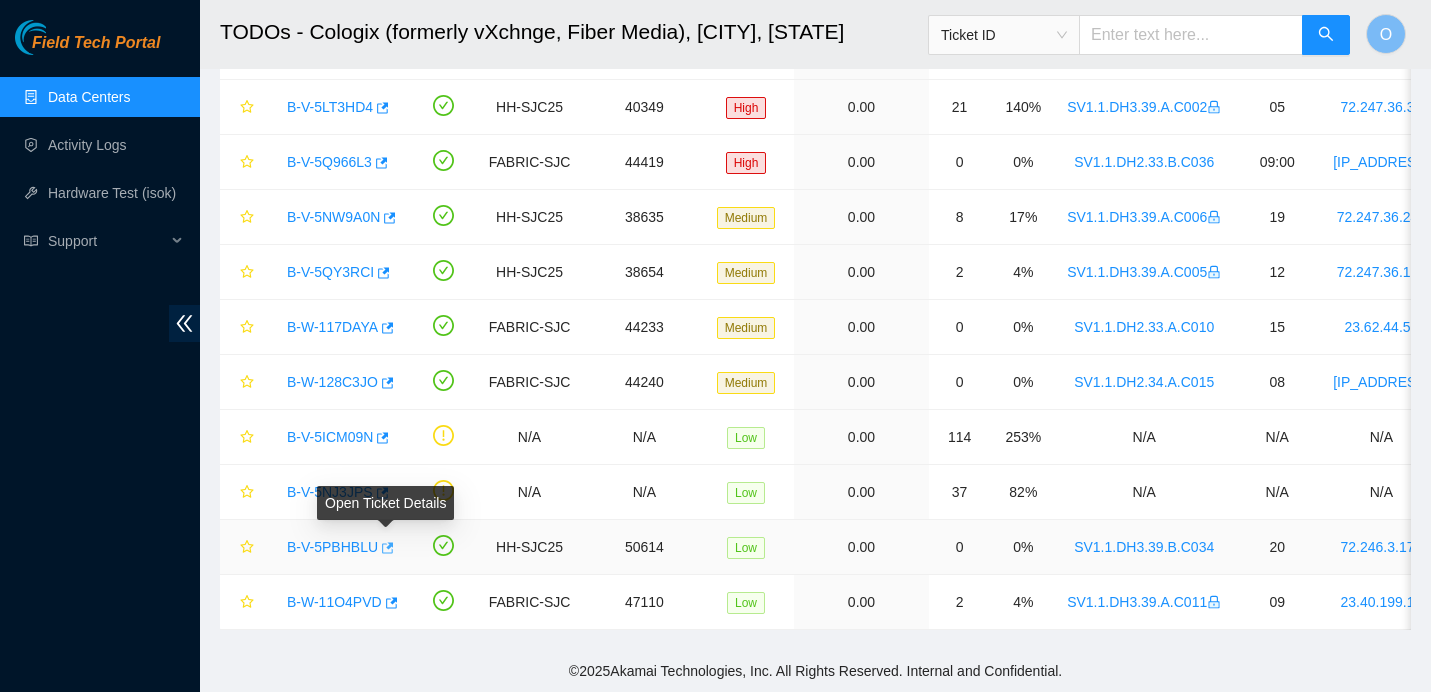 click 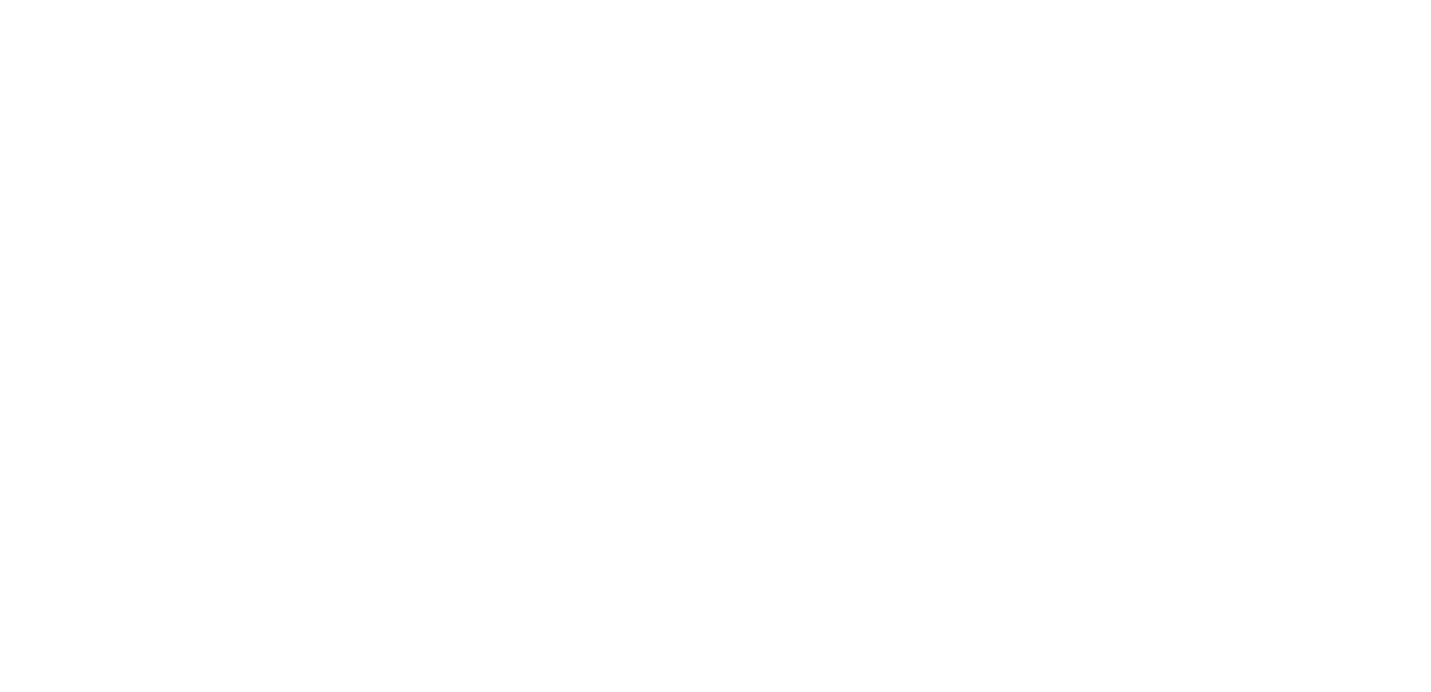 scroll, scrollTop: 0, scrollLeft: 0, axis: both 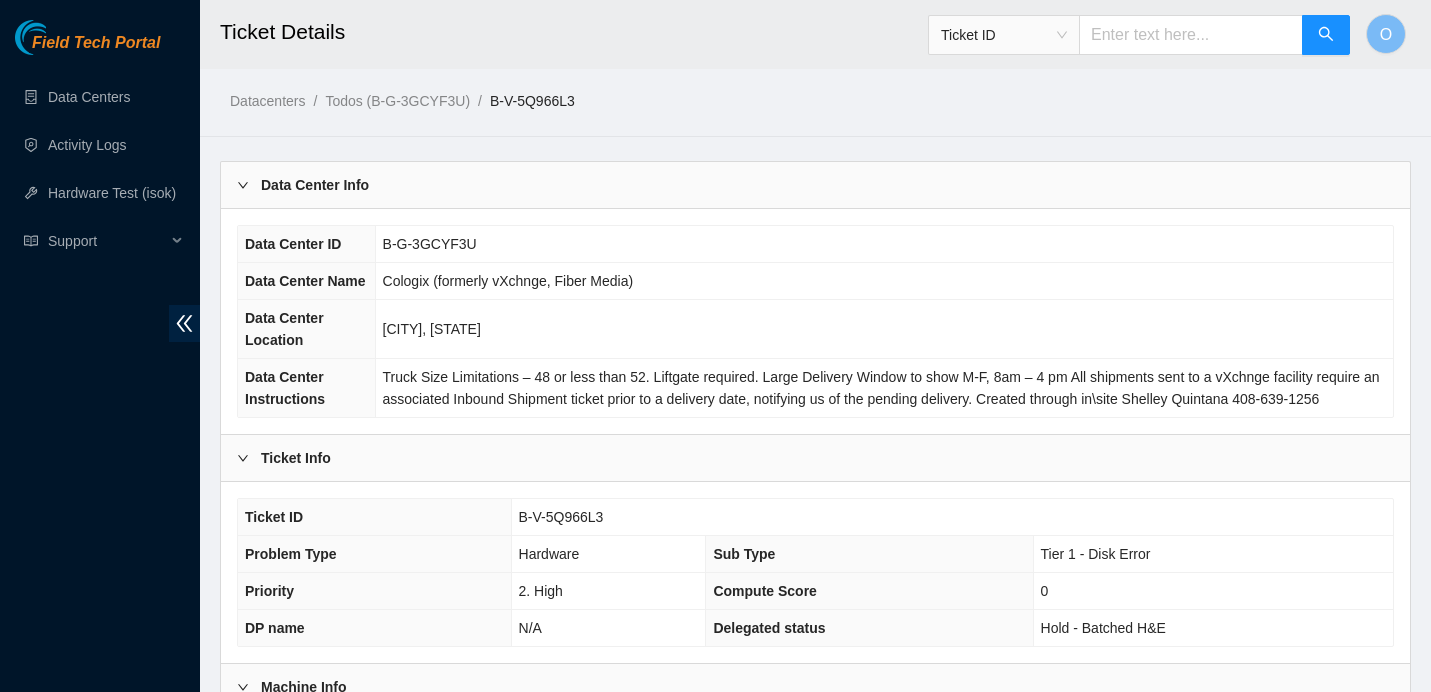 click on "Ticket ID" at bounding box center (374, 517) 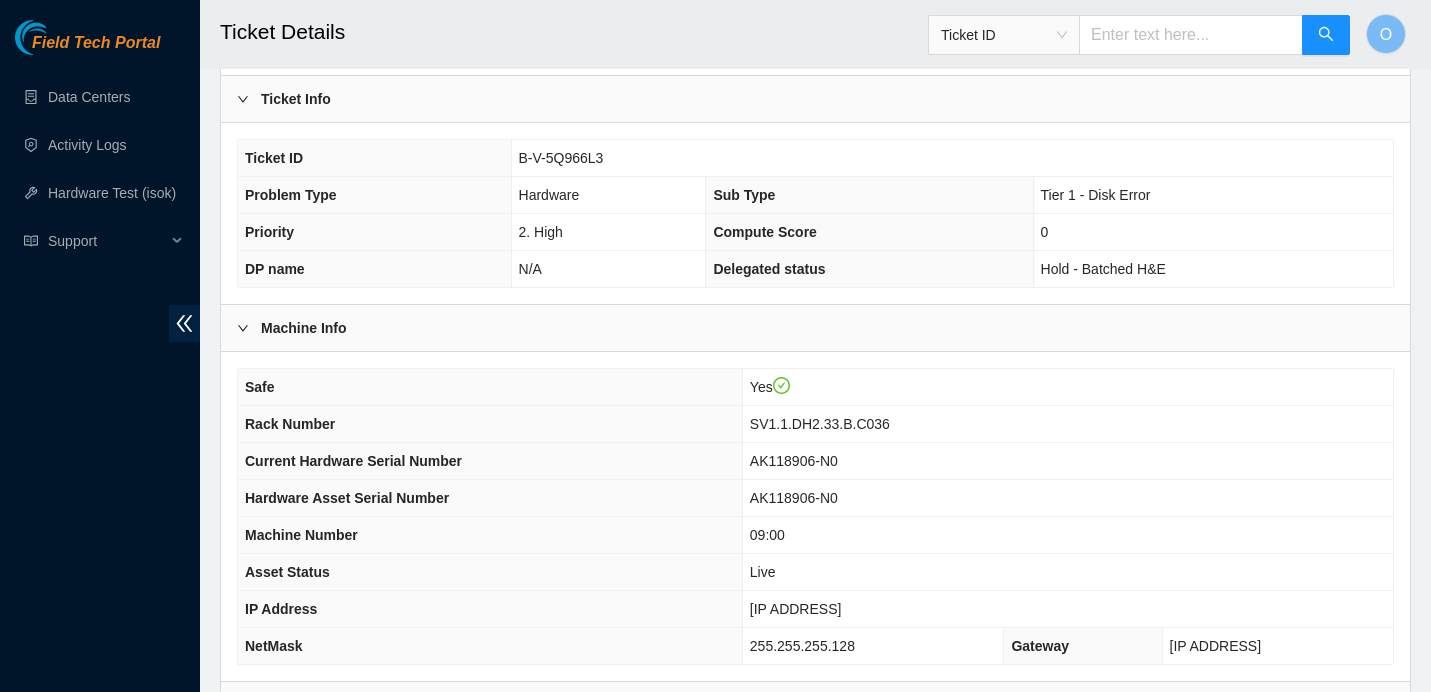 scroll, scrollTop: 643, scrollLeft: 0, axis: vertical 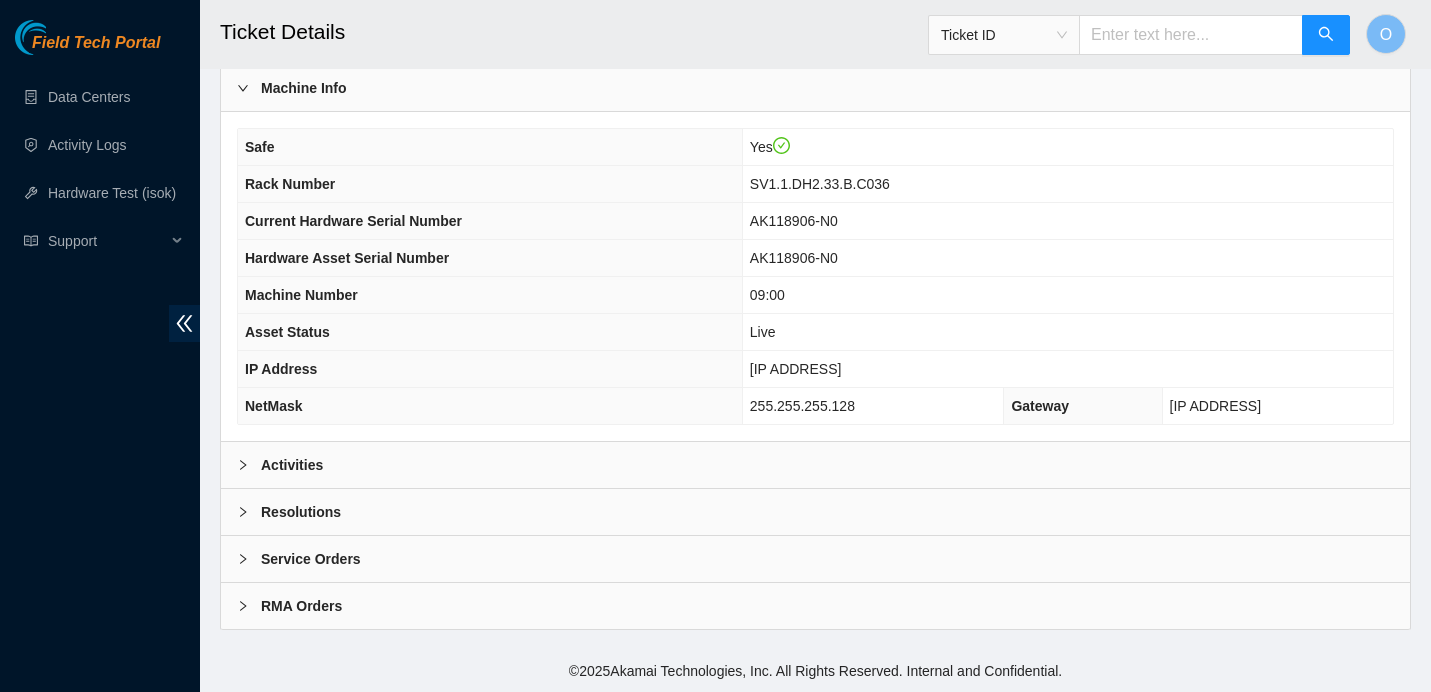click on "Activities" at bounding box center (292, 465) 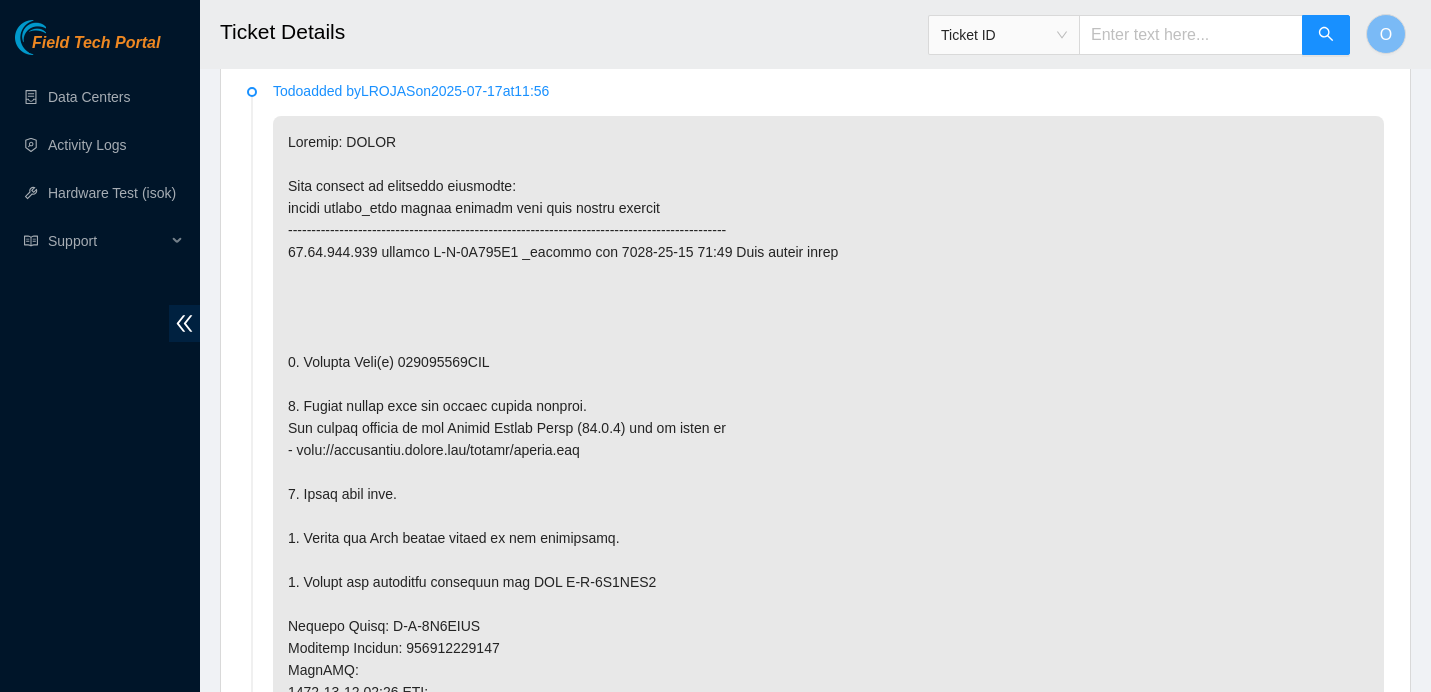 scroll, scrollTop: 1028, scrollLeft: 0, axis: vertical 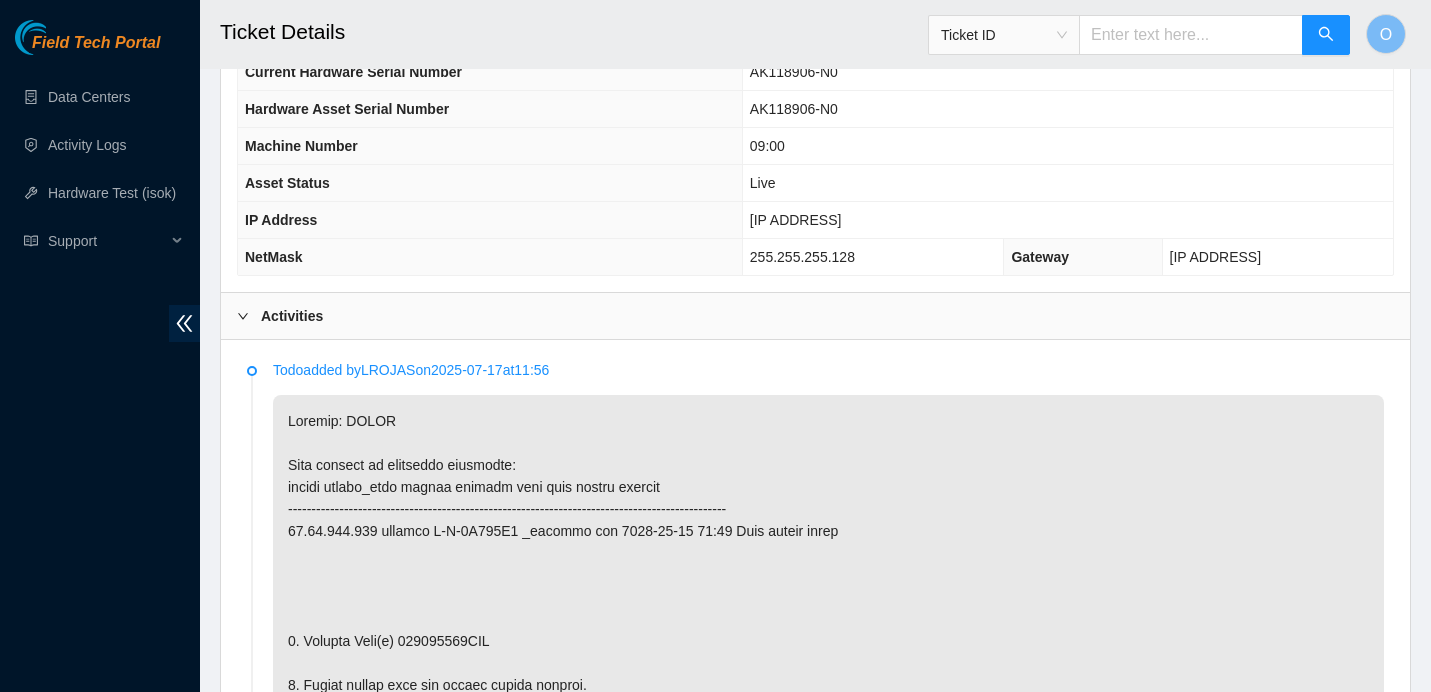 click on "Hardware Asset Serial Number" at bounding box center (490, 109) 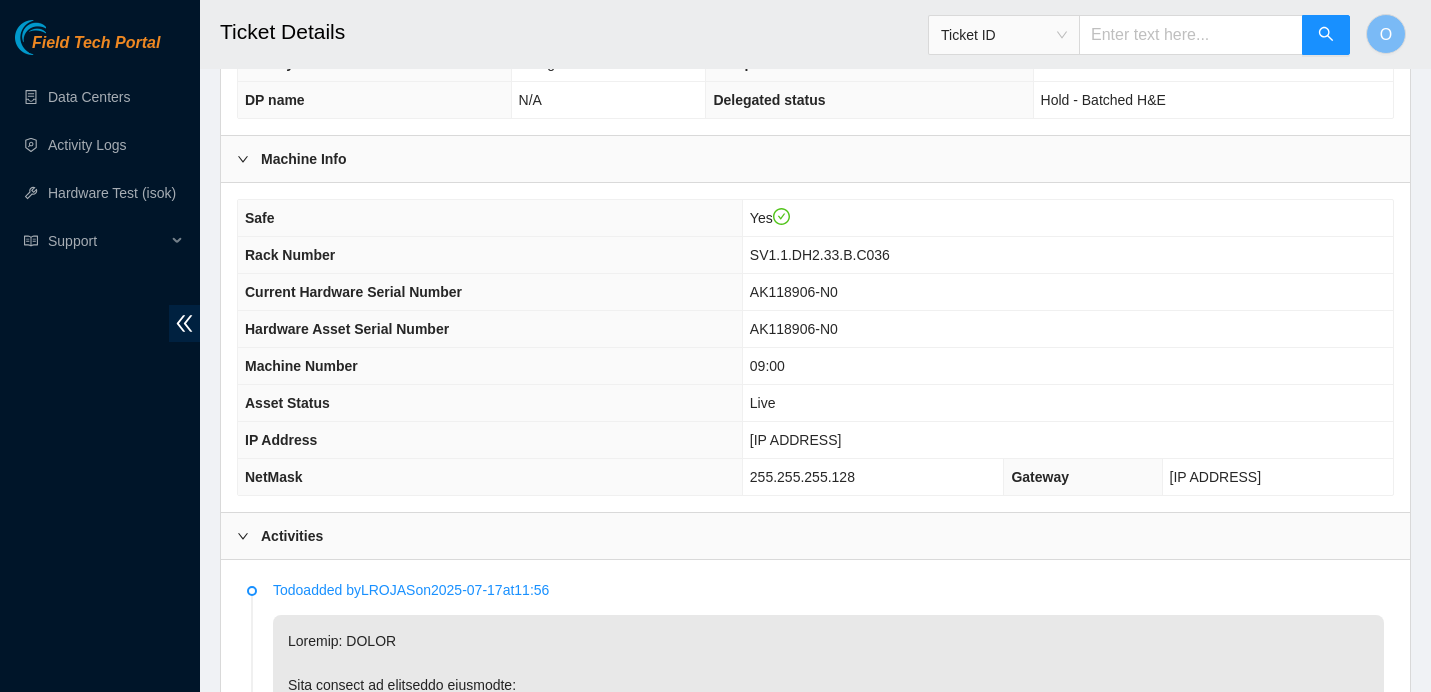 scroll, scrollTop: 529, scrollLeft: 0, axis: vertical 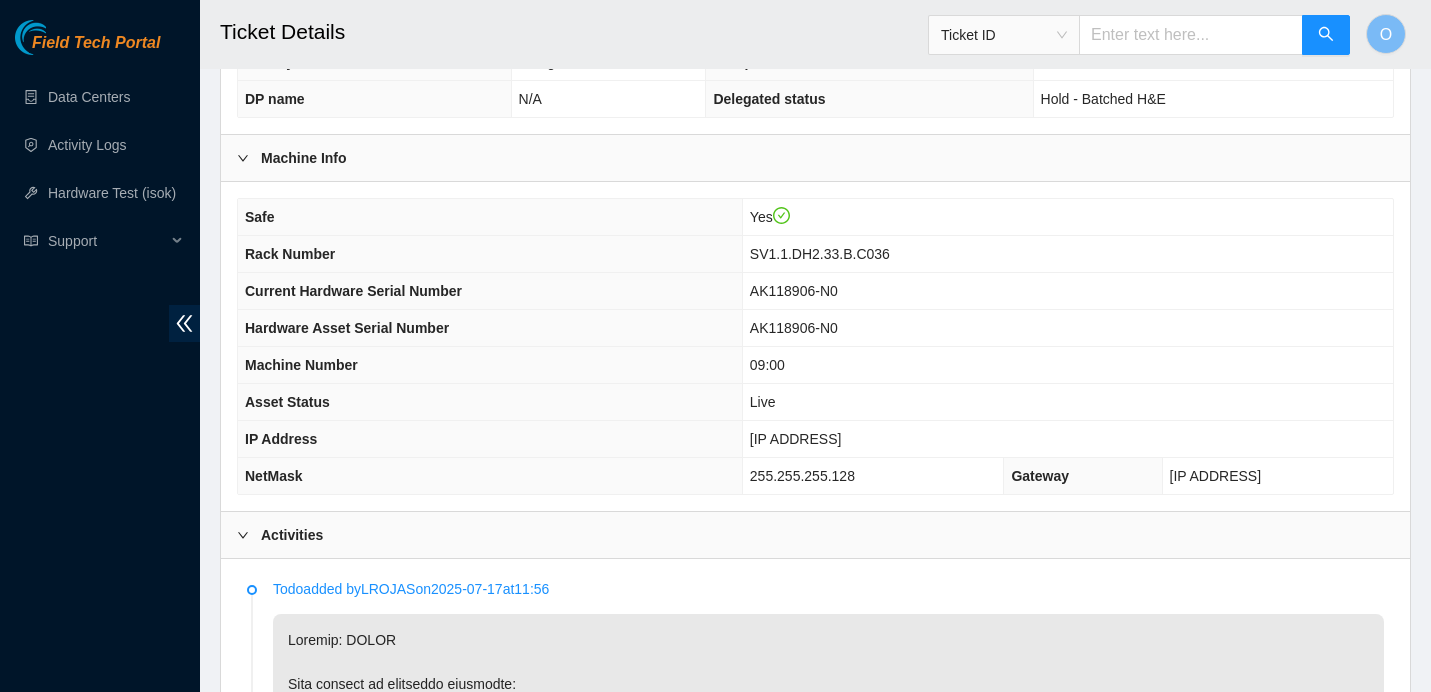 click on "23.44.227.149" at bounding box center [796, 439] 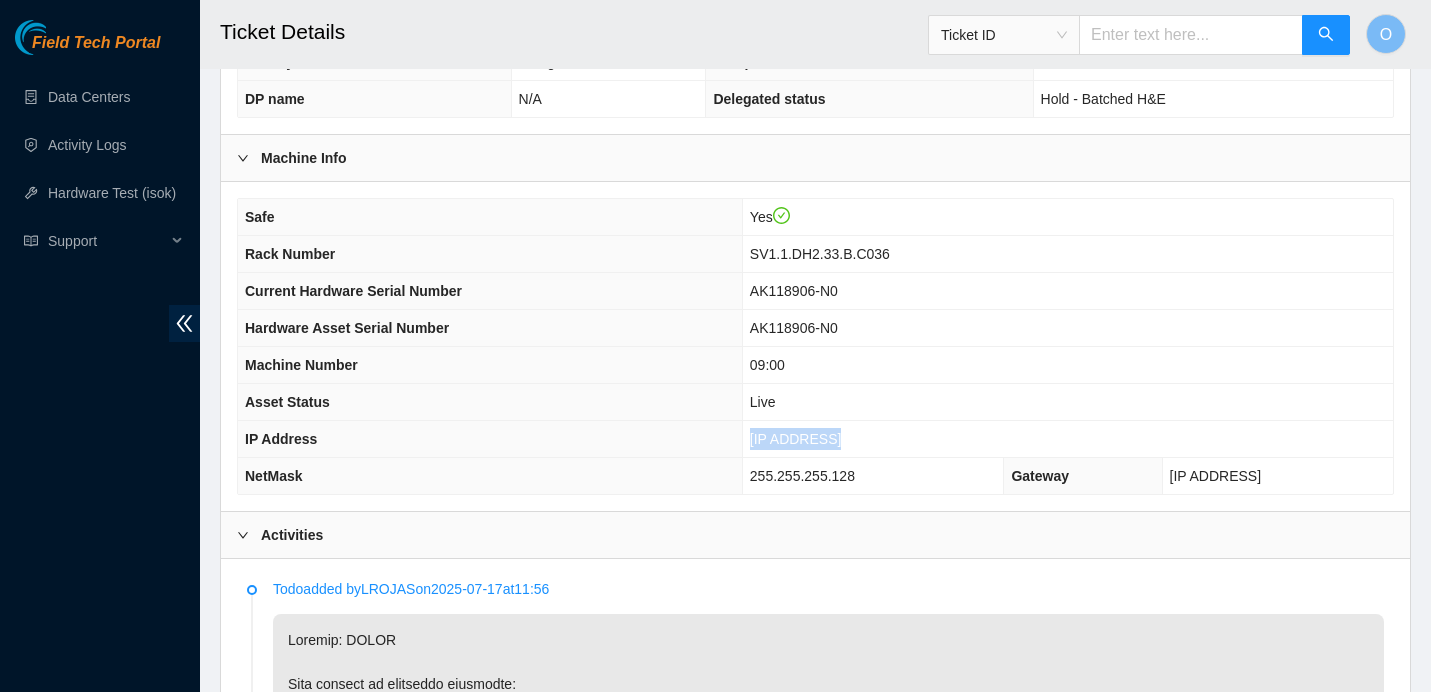 click on "23.44.227.149" at bounding box center [796, 439] 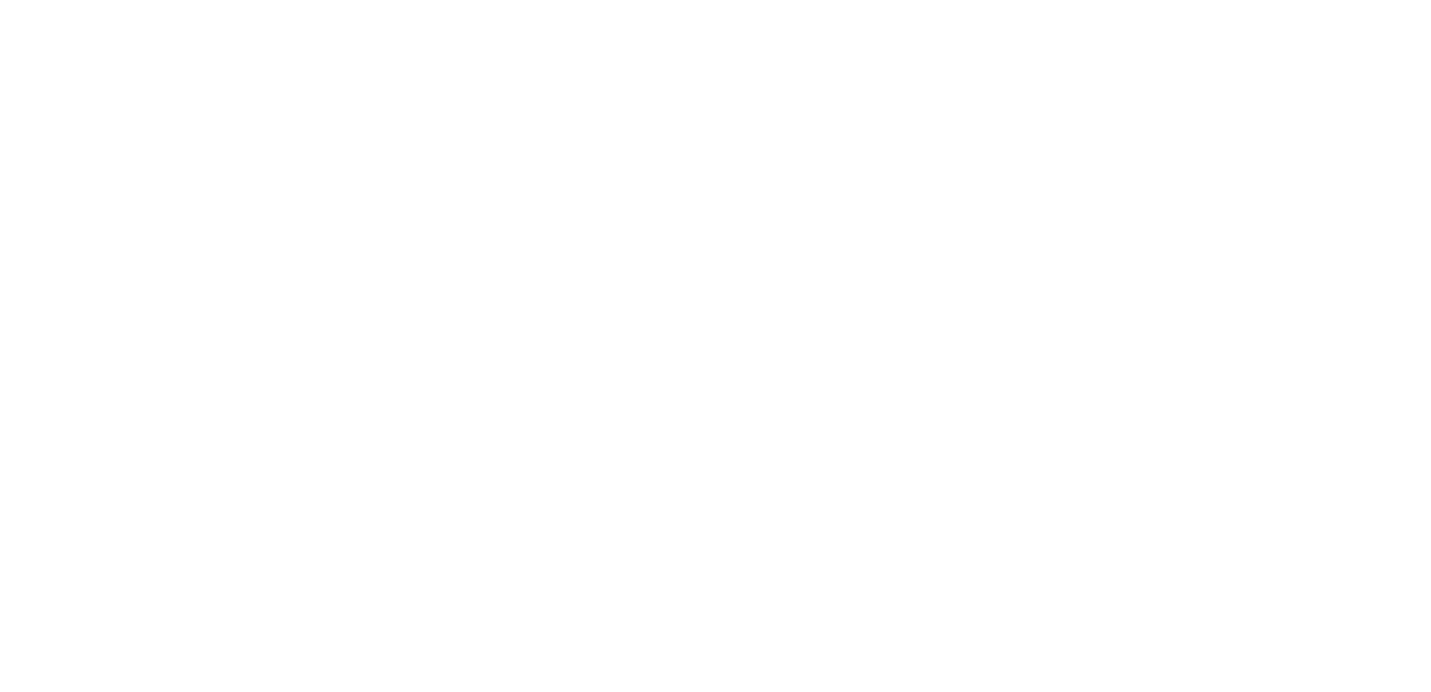 scroll, scrollTop: 0, scrollLeft: 0, axis: both 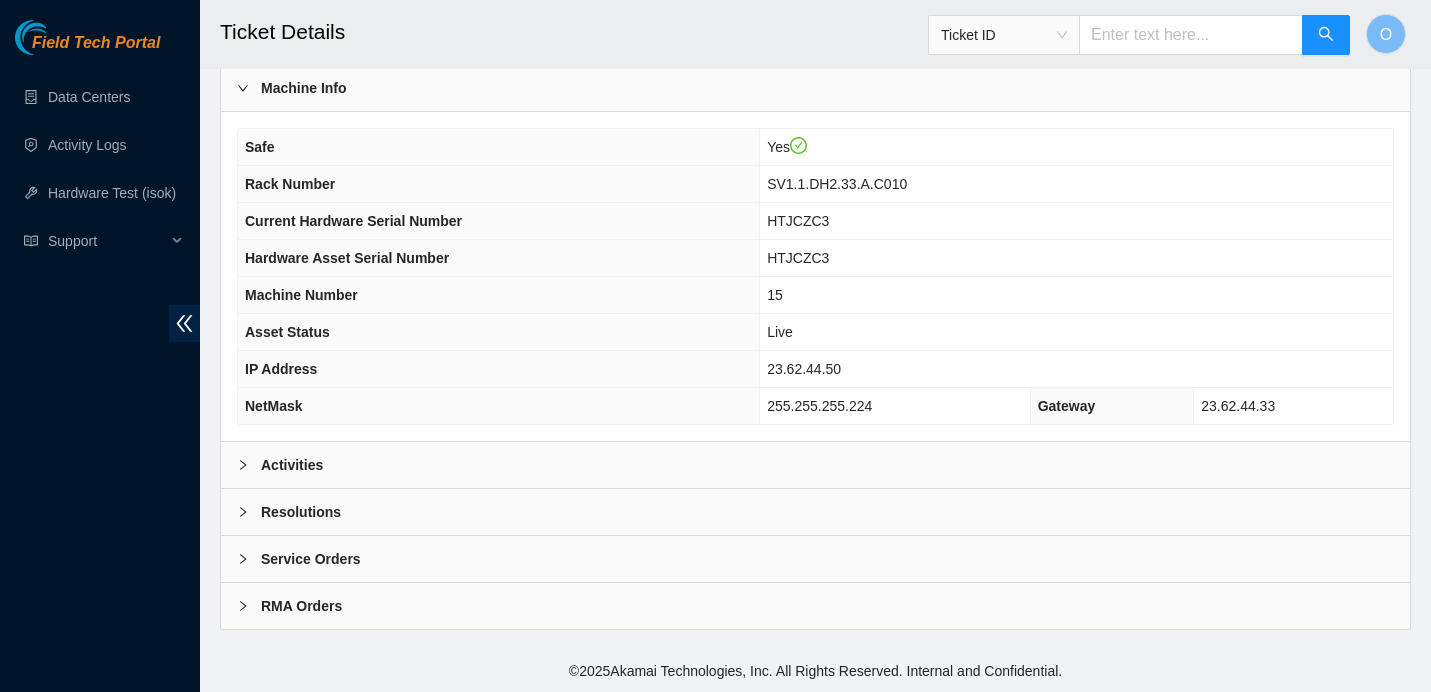 click on "Activities" at bounding box center [815, 465] 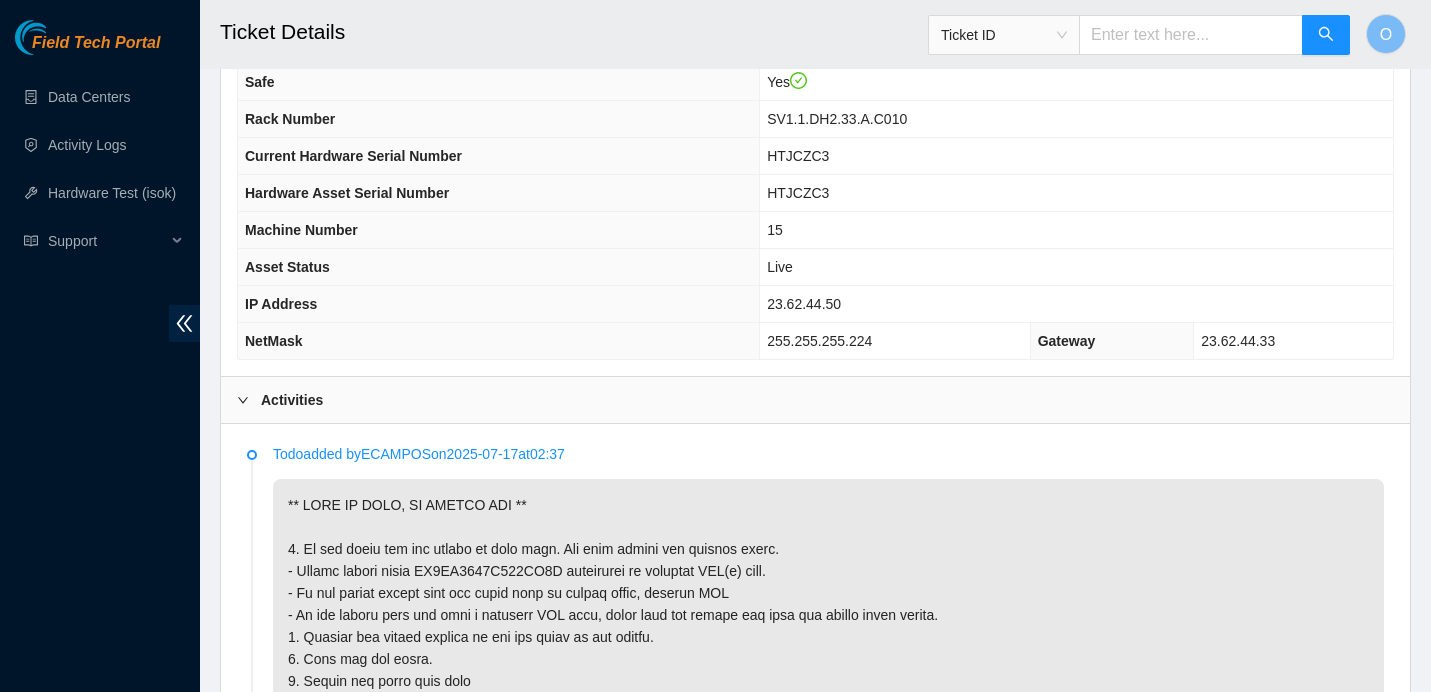 click on "Activities" at bounding box center [815, 400] 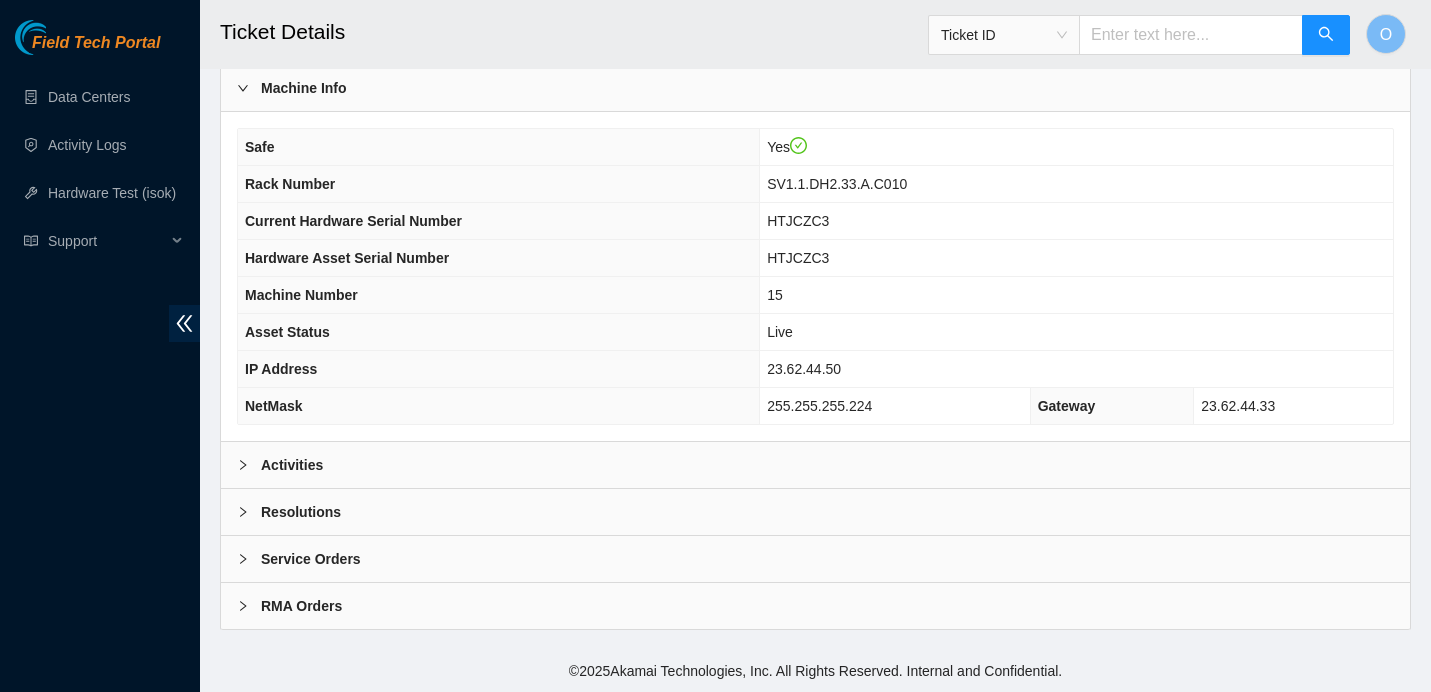 click on "Activities" at bounding box center [815, 465] 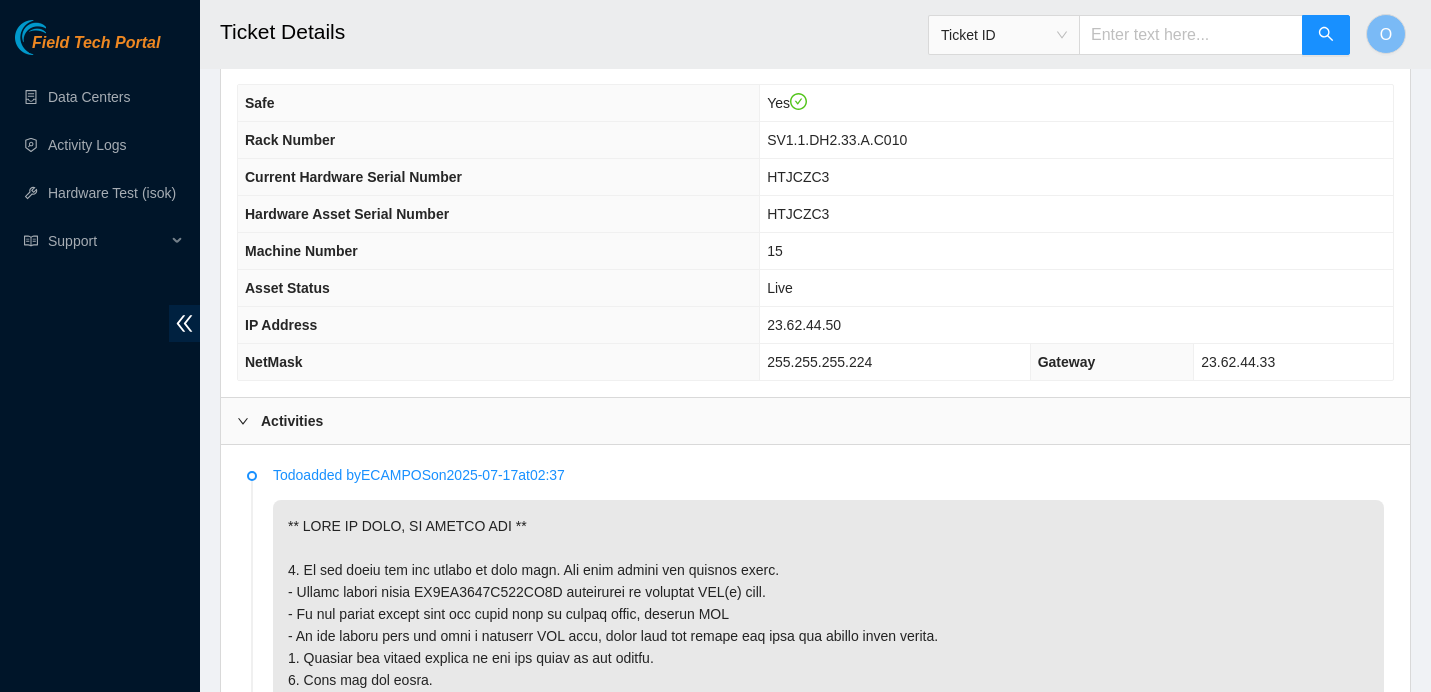 scroll, scrollTop: 664, scrollLeft: 0, axis: vertical 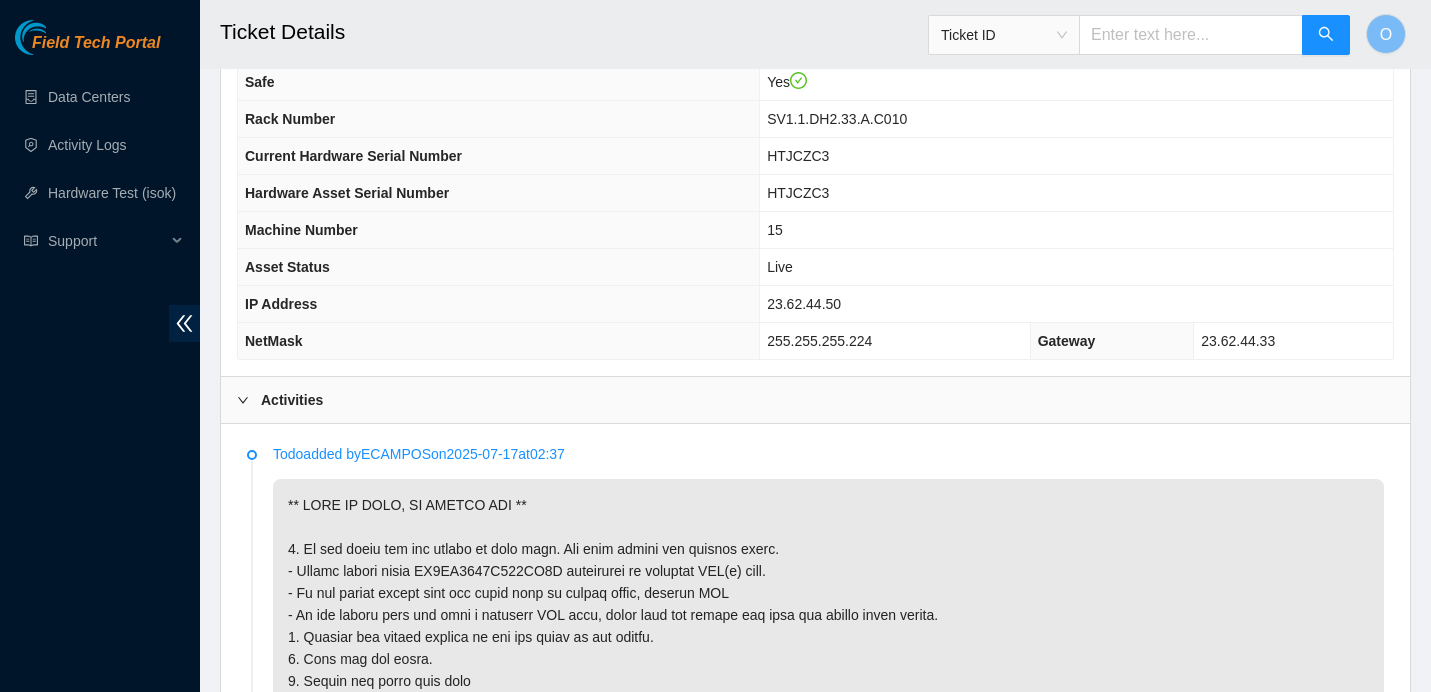 click on "Activities" at bounding box center (815, 400) 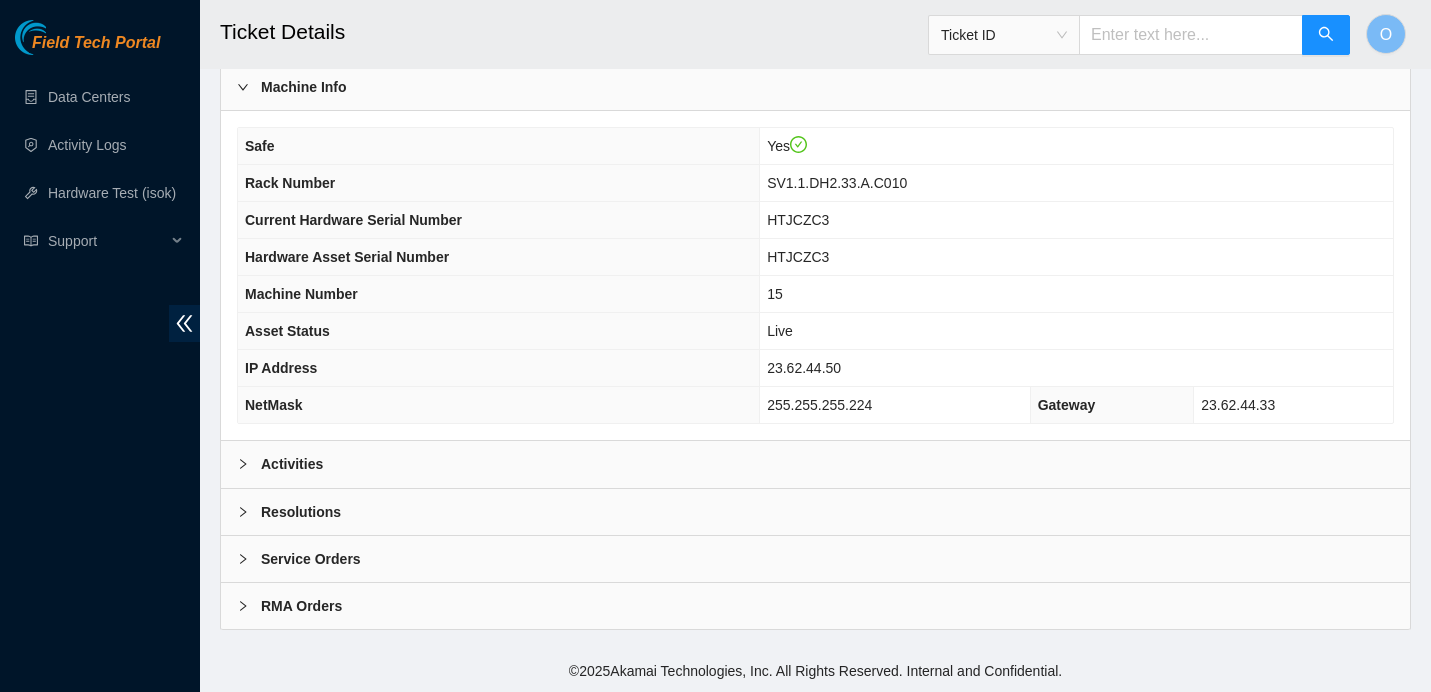 scroll, scrollTop: 643, scrollLeft: 0, axis: vertical 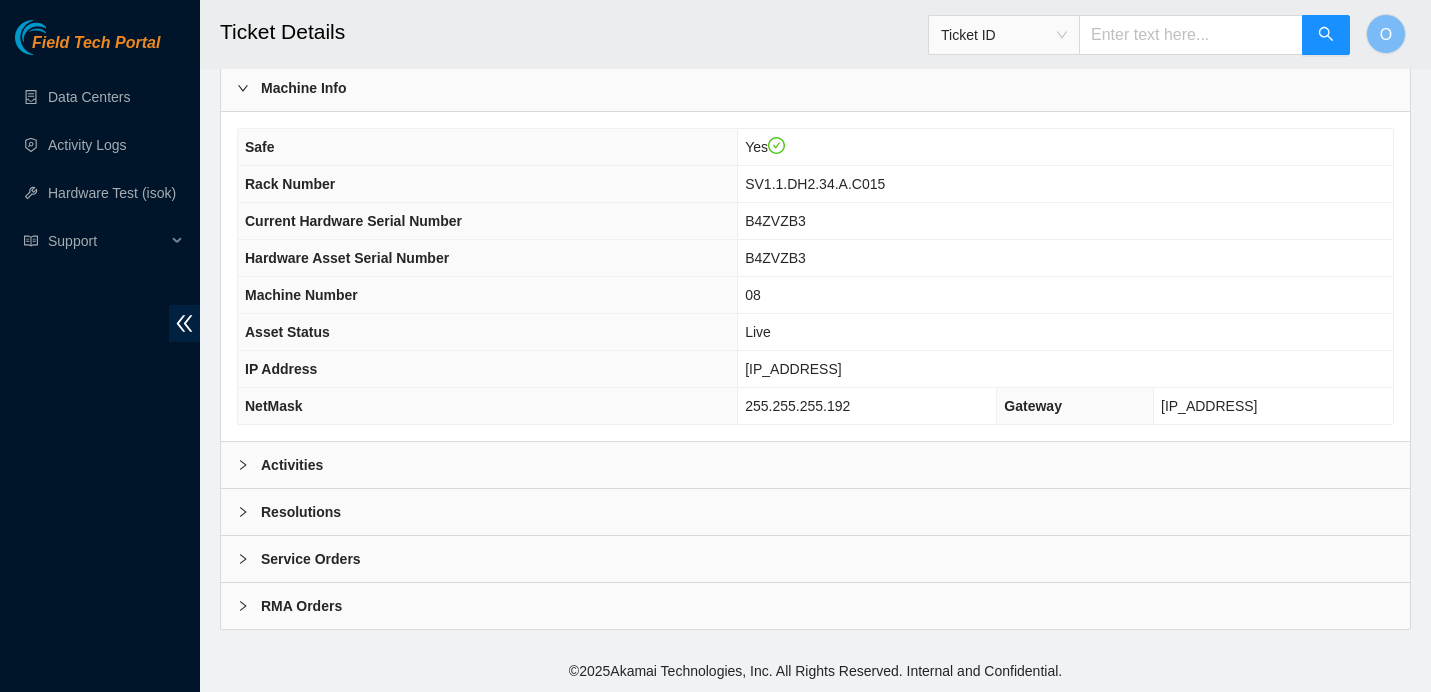 click on "Activities" at bounding box center [815, 465] 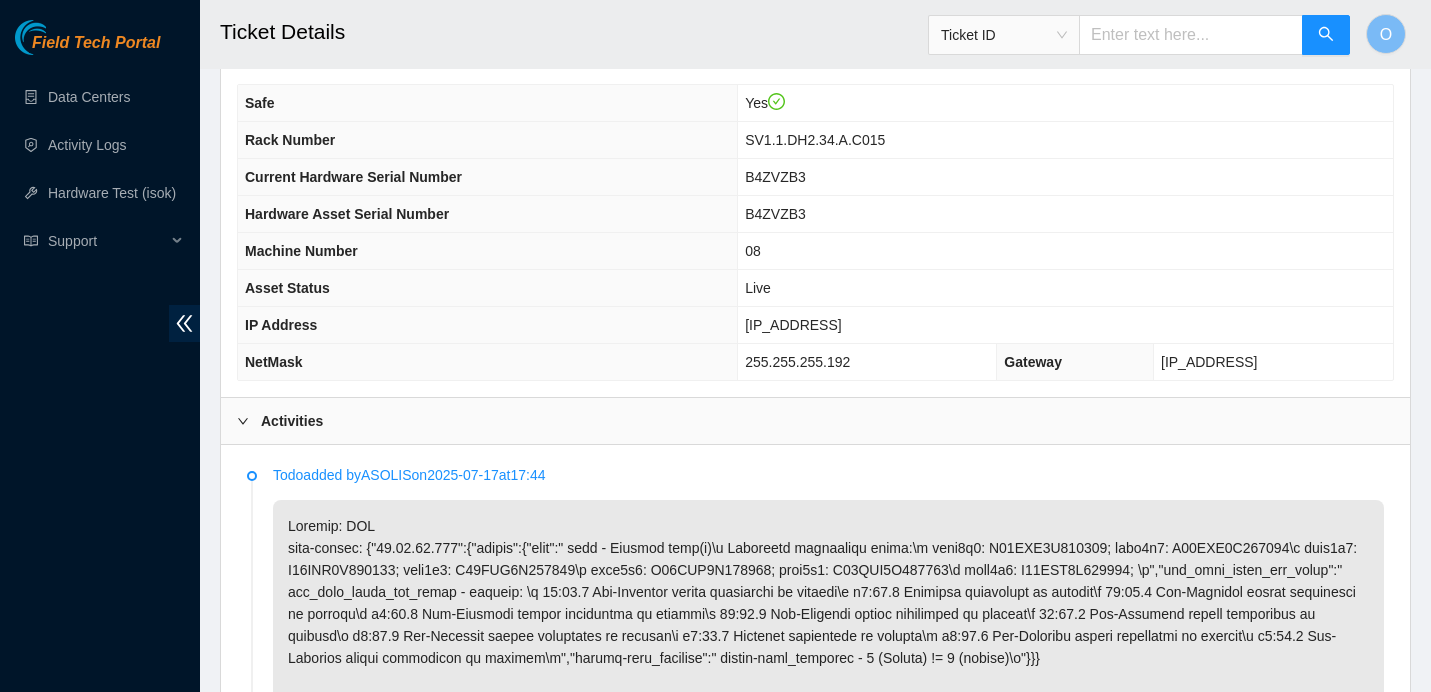click on "Activities" at bounding box center (815, 421) 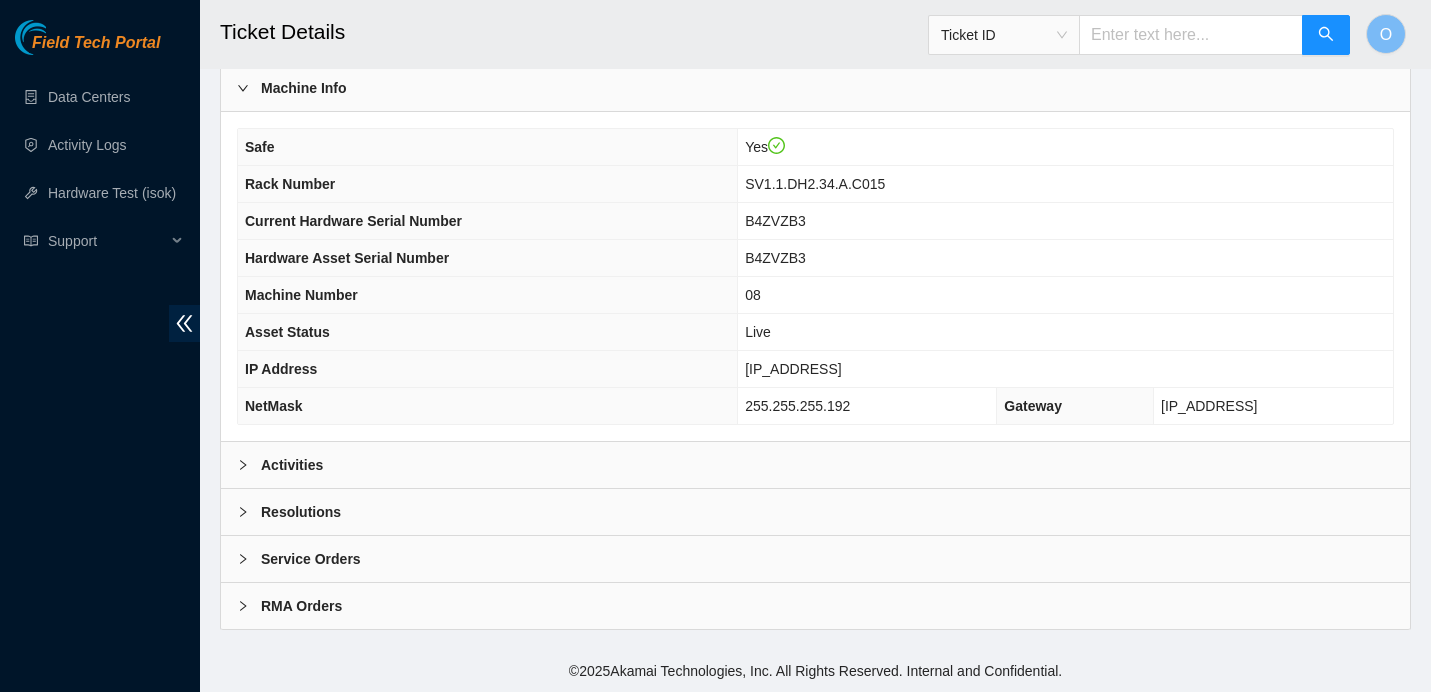click on "Activities" at bounding box center [815, 465] 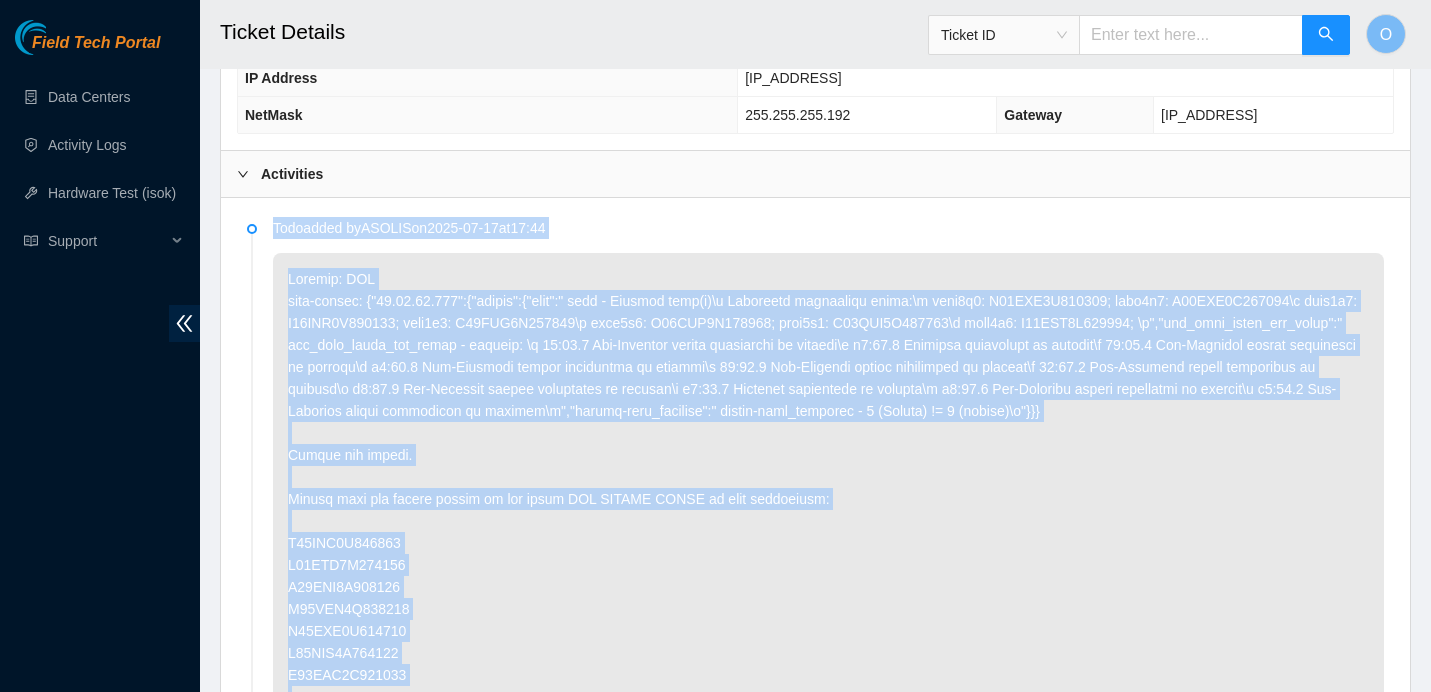 scroll, scrollTop: 894, scrollLeft: 0, axis: vertical 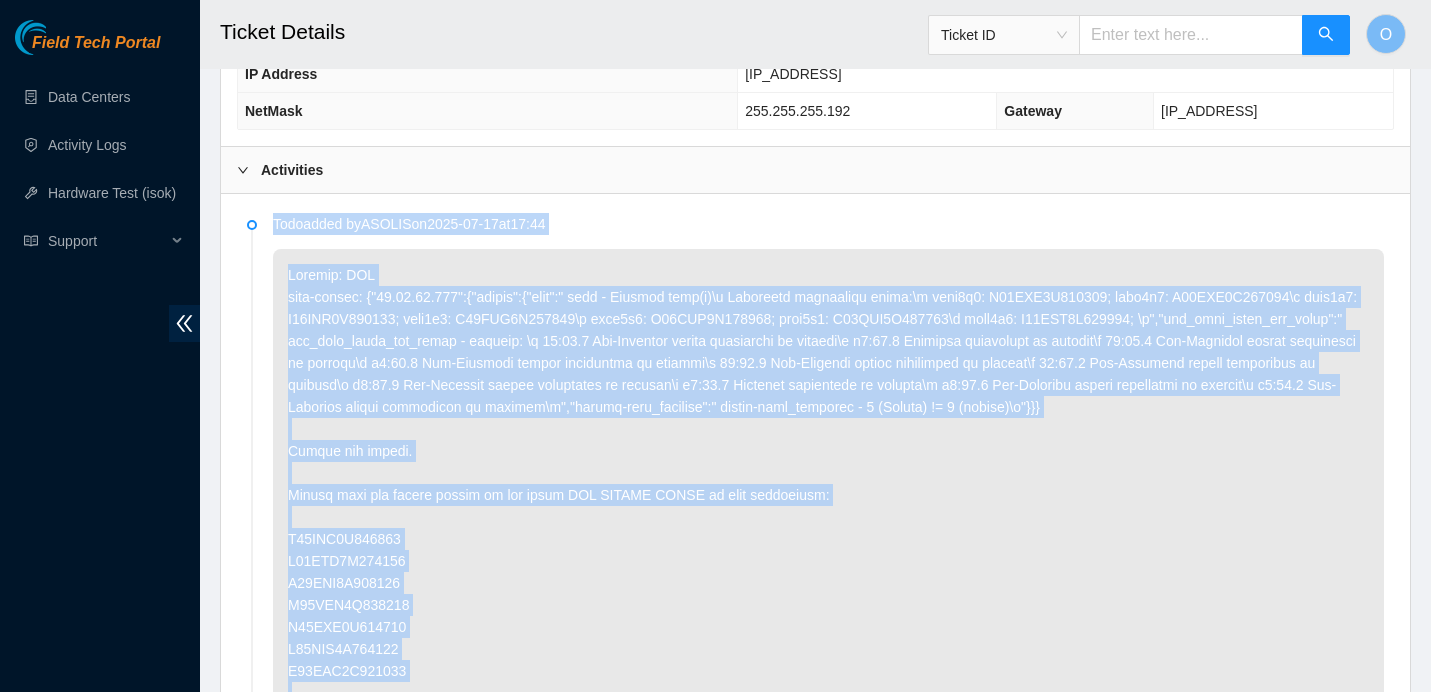 click on "Activities" at bounding box center [815, 170] 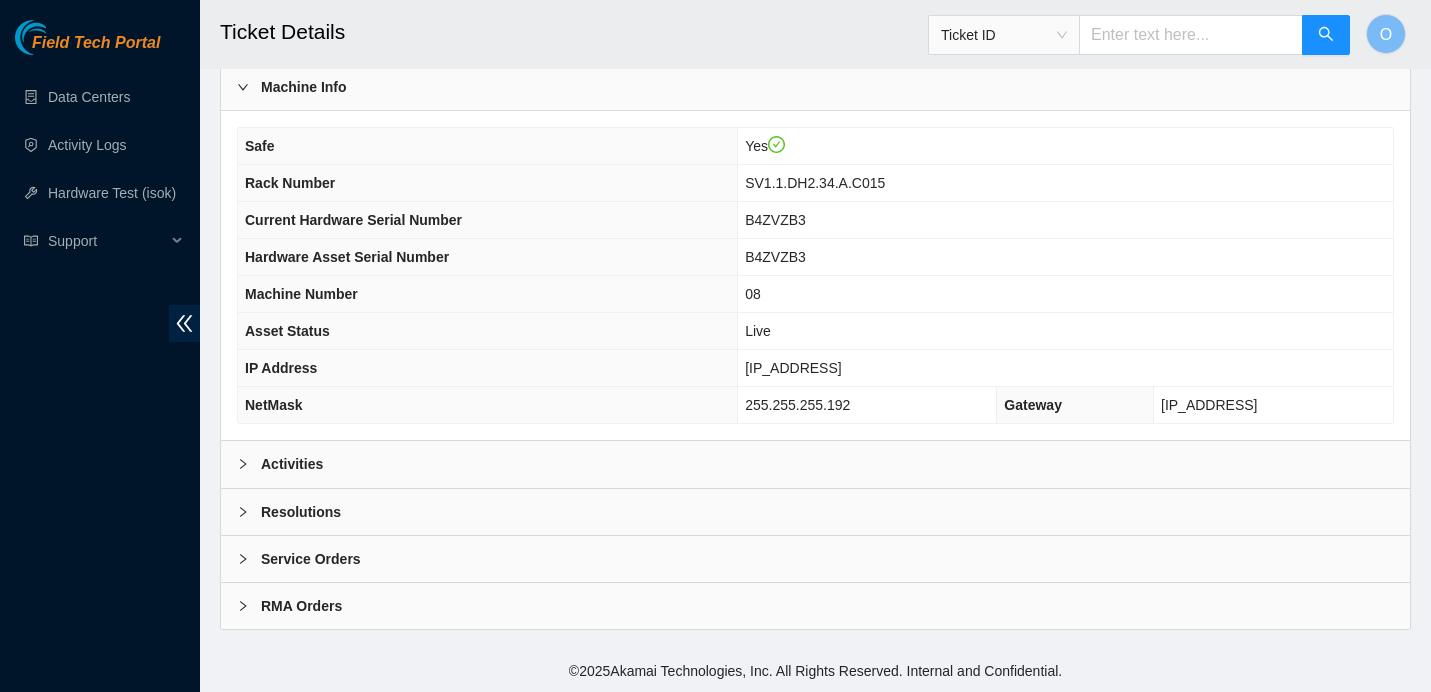 scroll, scrollTop: 643, scrollLeft: 0, axis: vertical 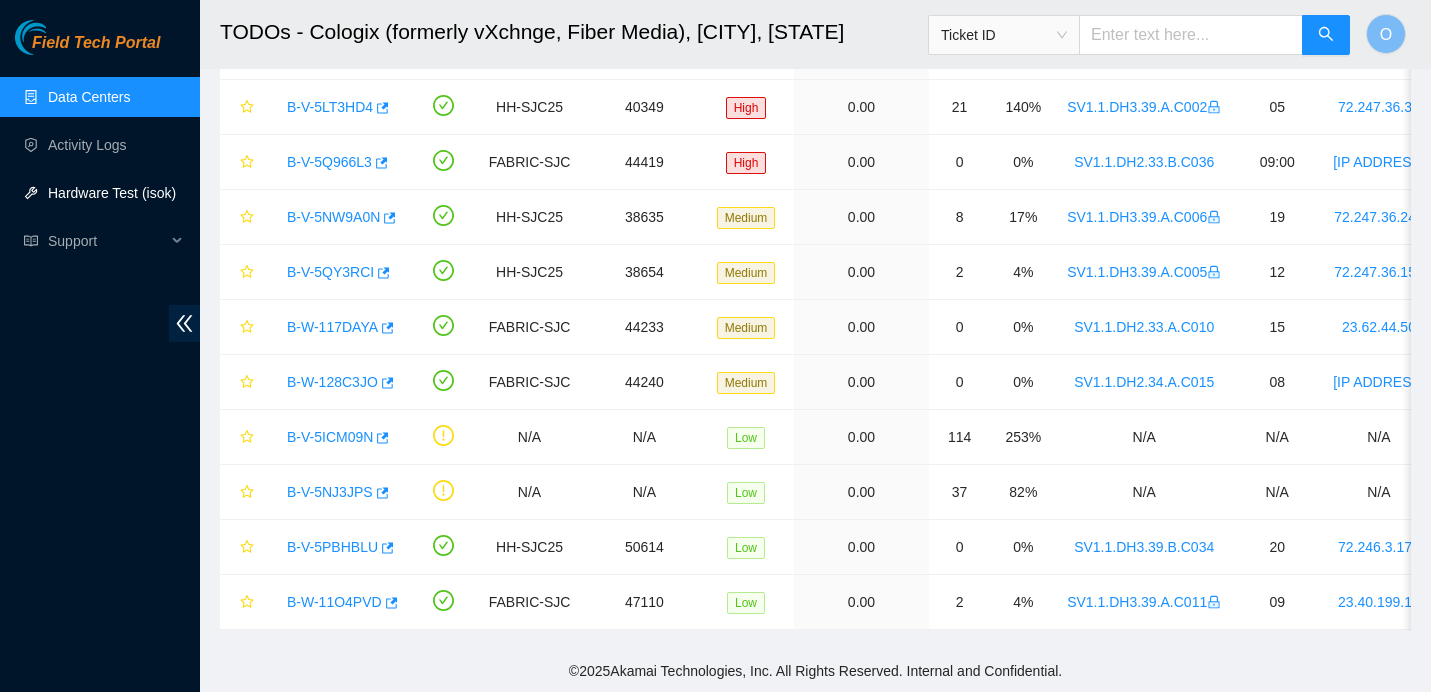 click on "Hardware Test (isok)" at bounding box center (112, 193) 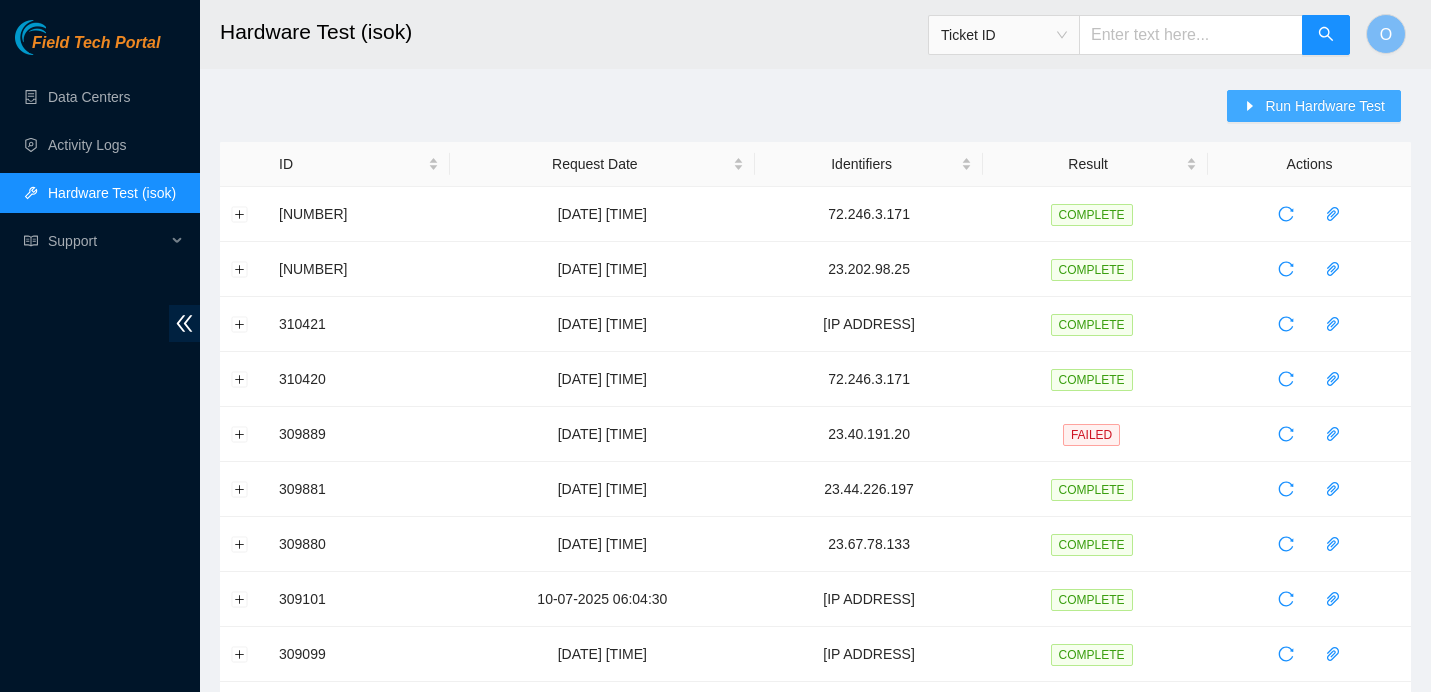 click 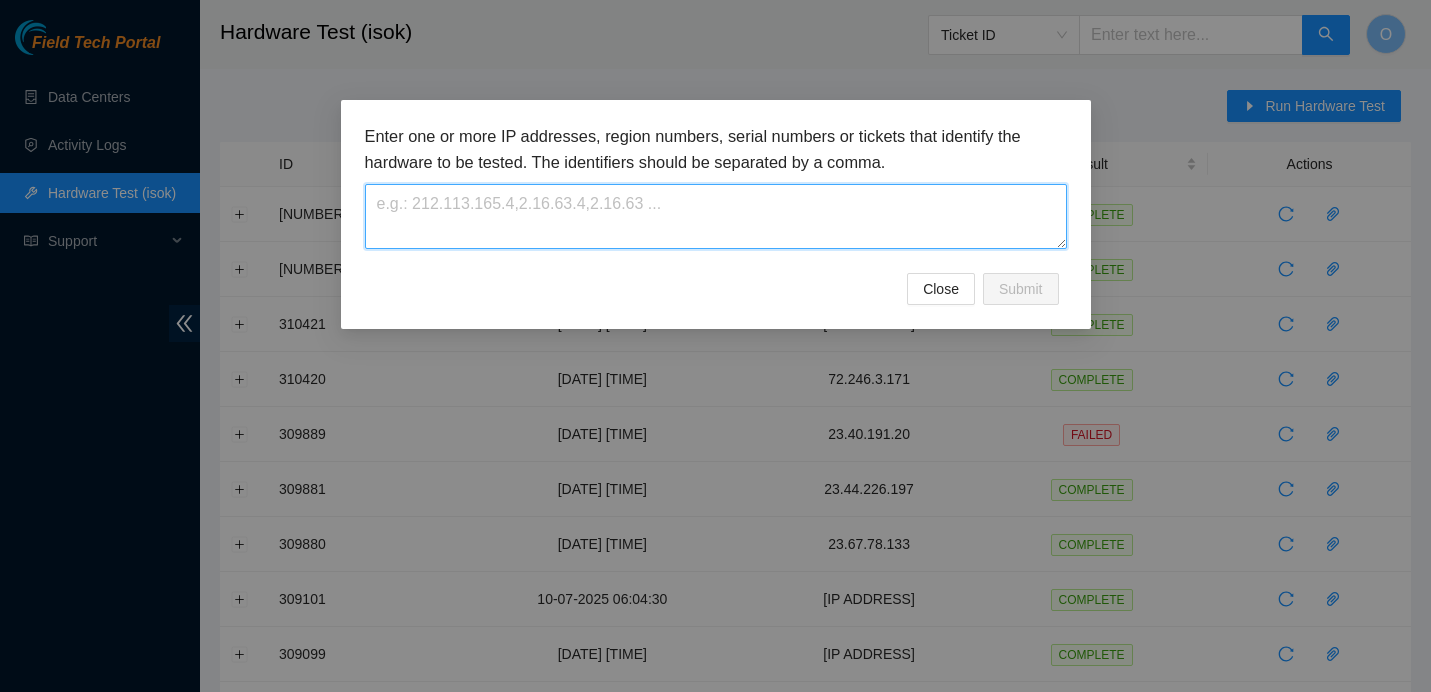paste on "[IP_ADDRESS]" 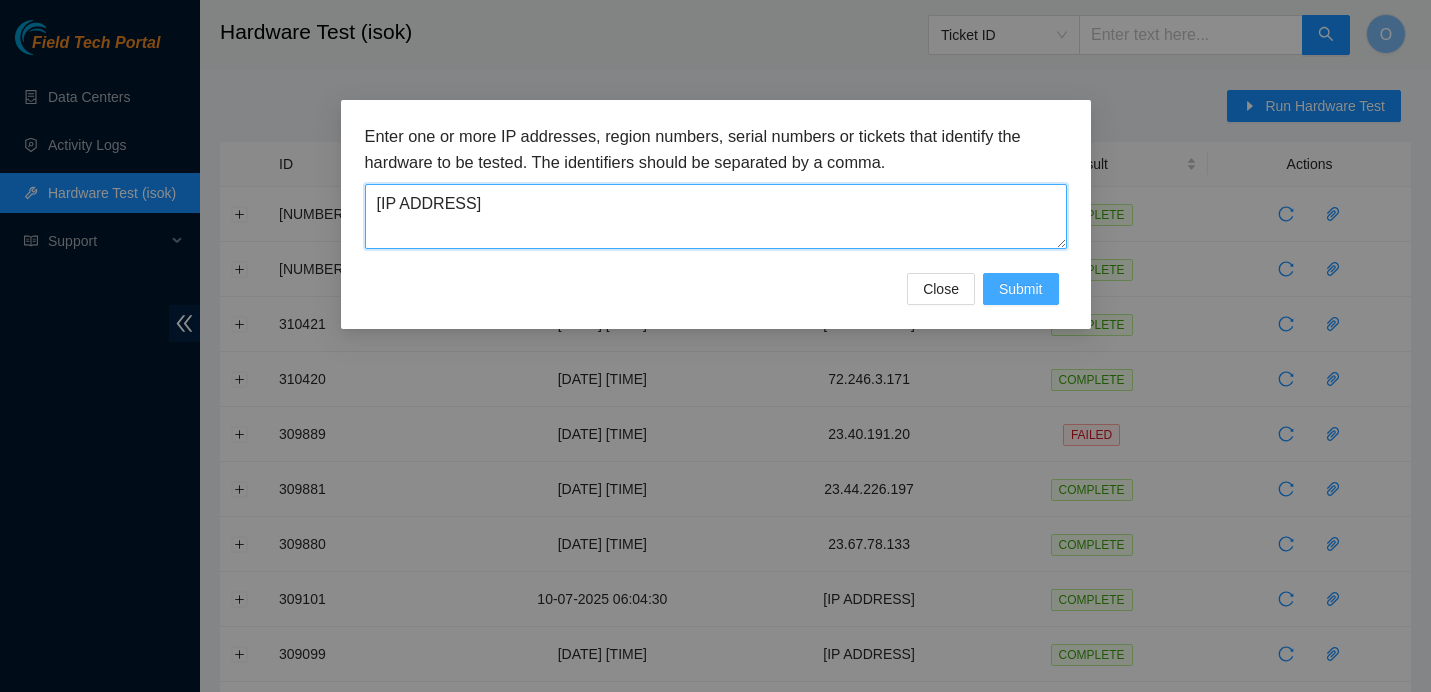 type on "[IP_ADDRESS]" 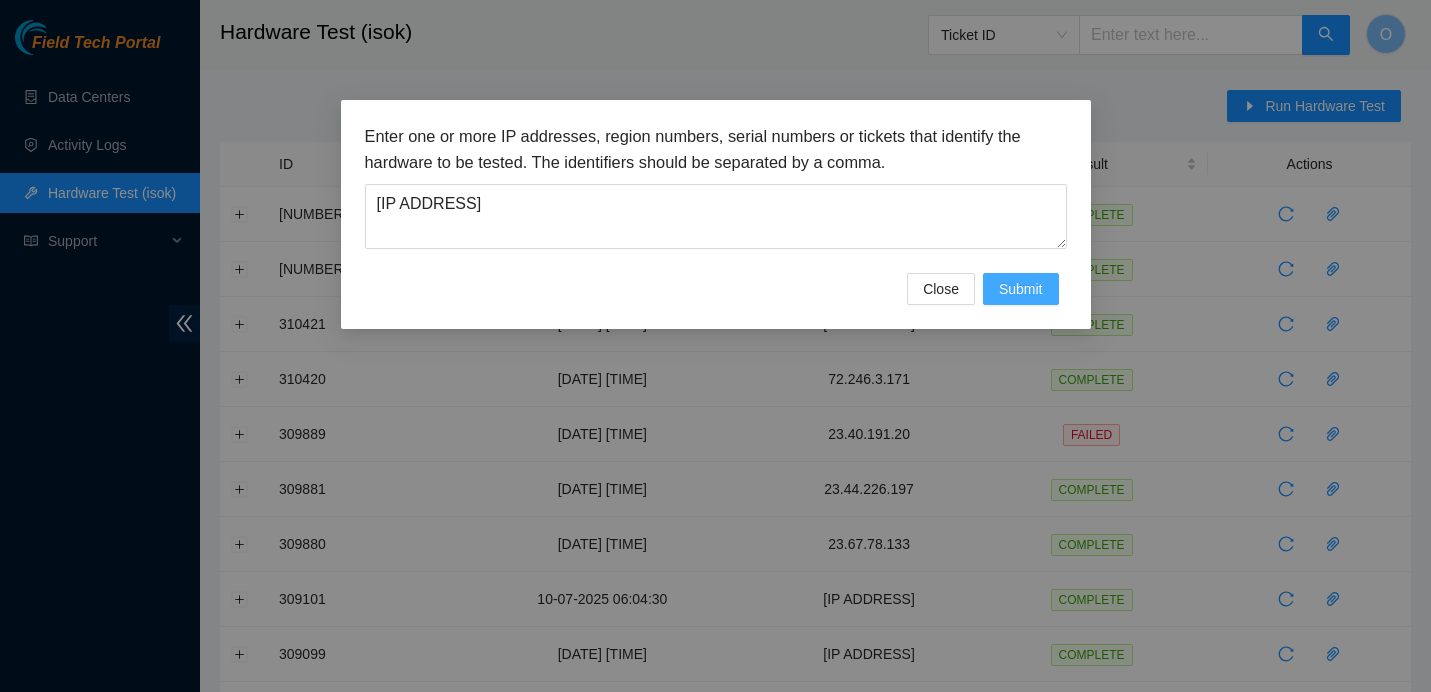 click on "Submit" at bounding box center (1021, 289) 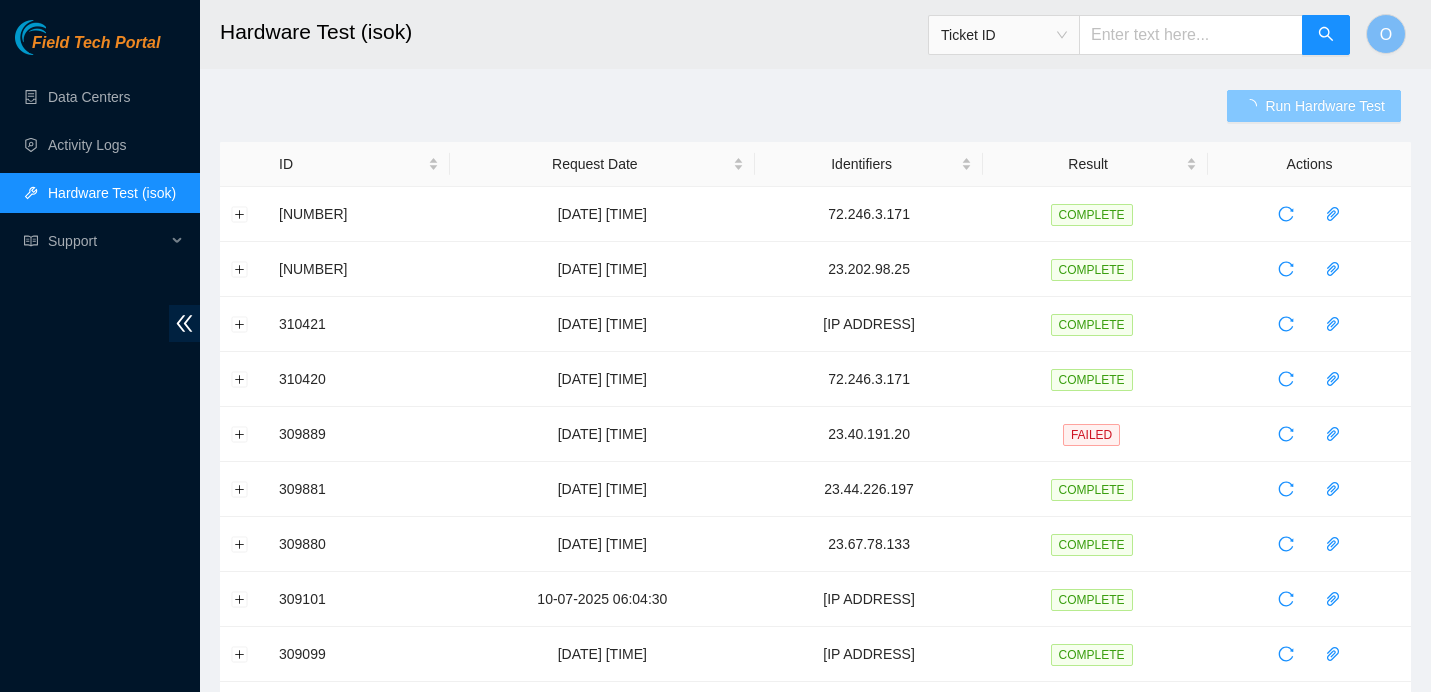 click on "Run Hardware Test" at bounding box center [1325, 106] 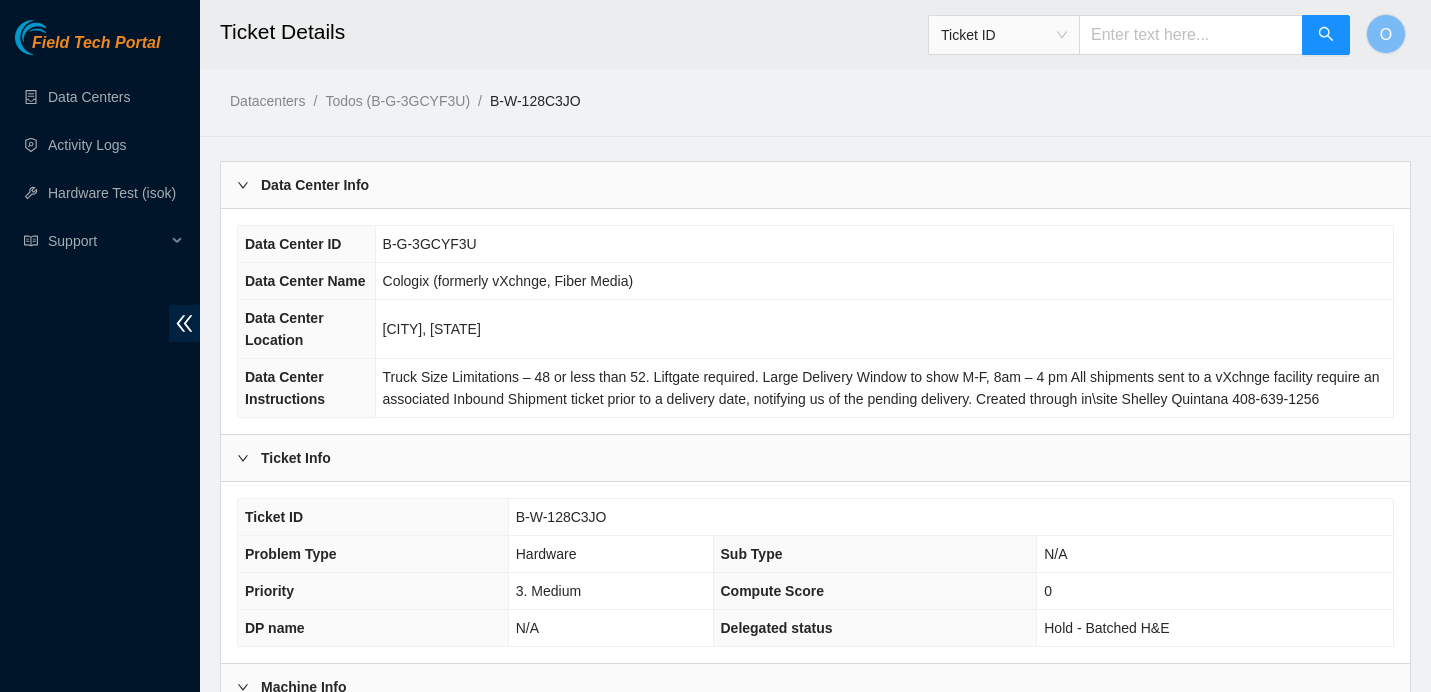 scroll, scrollTop: 643, scrollLeft: 0, axis: vertical 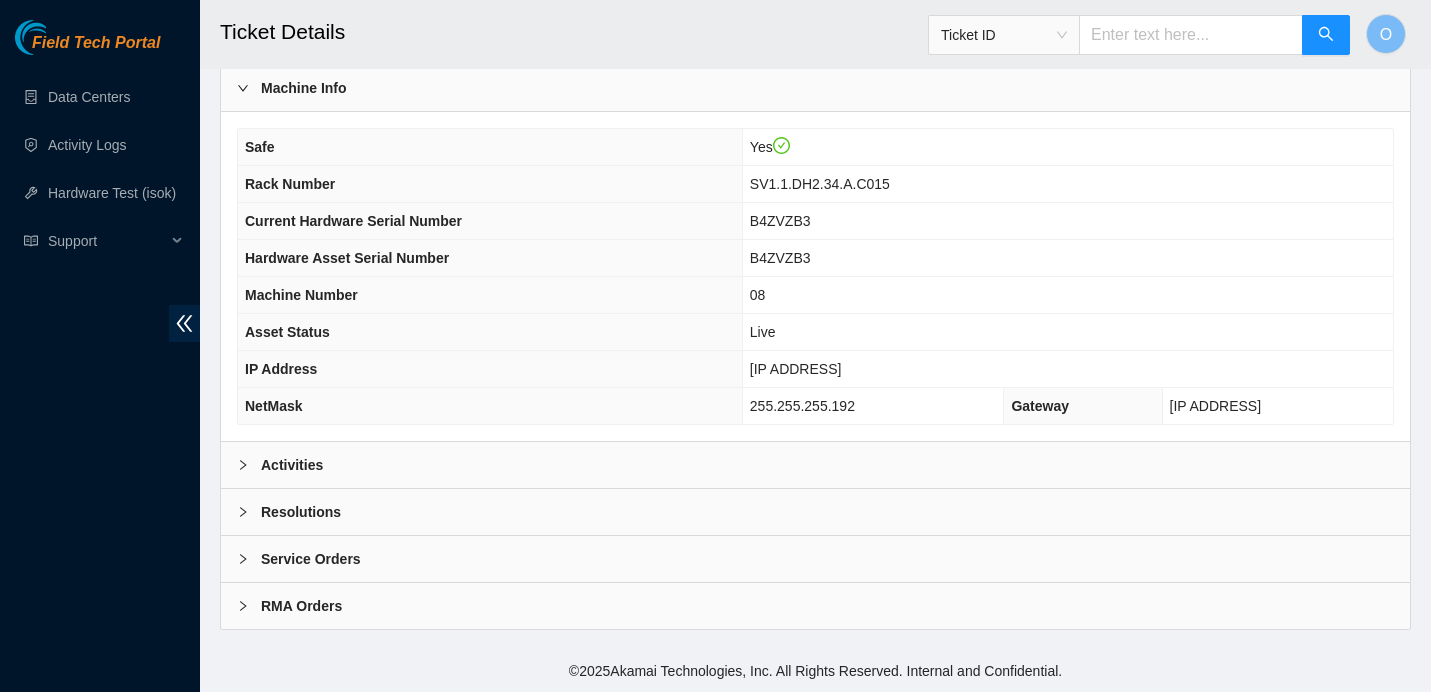 click on "Activities" at bounding box center [815, 465] 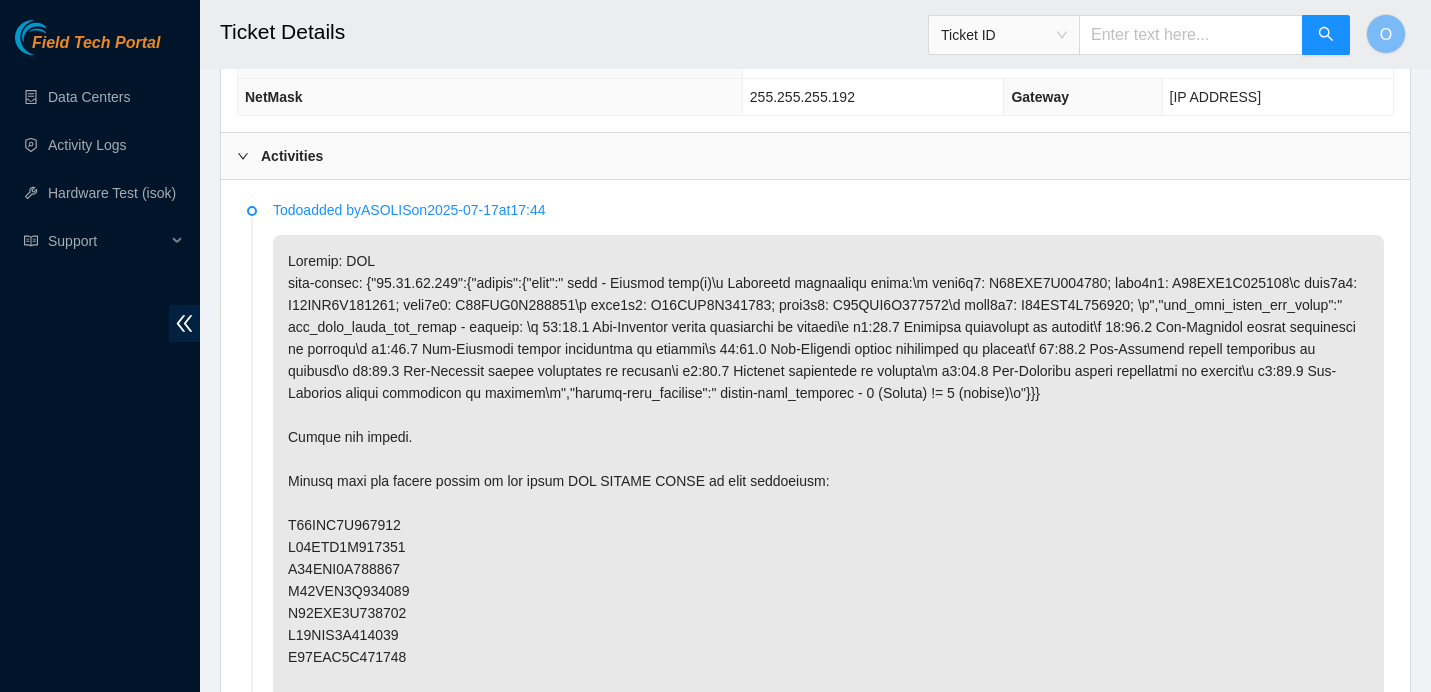 scroll, scrollTop: 912, scrollLeft: 0, axis: vertical 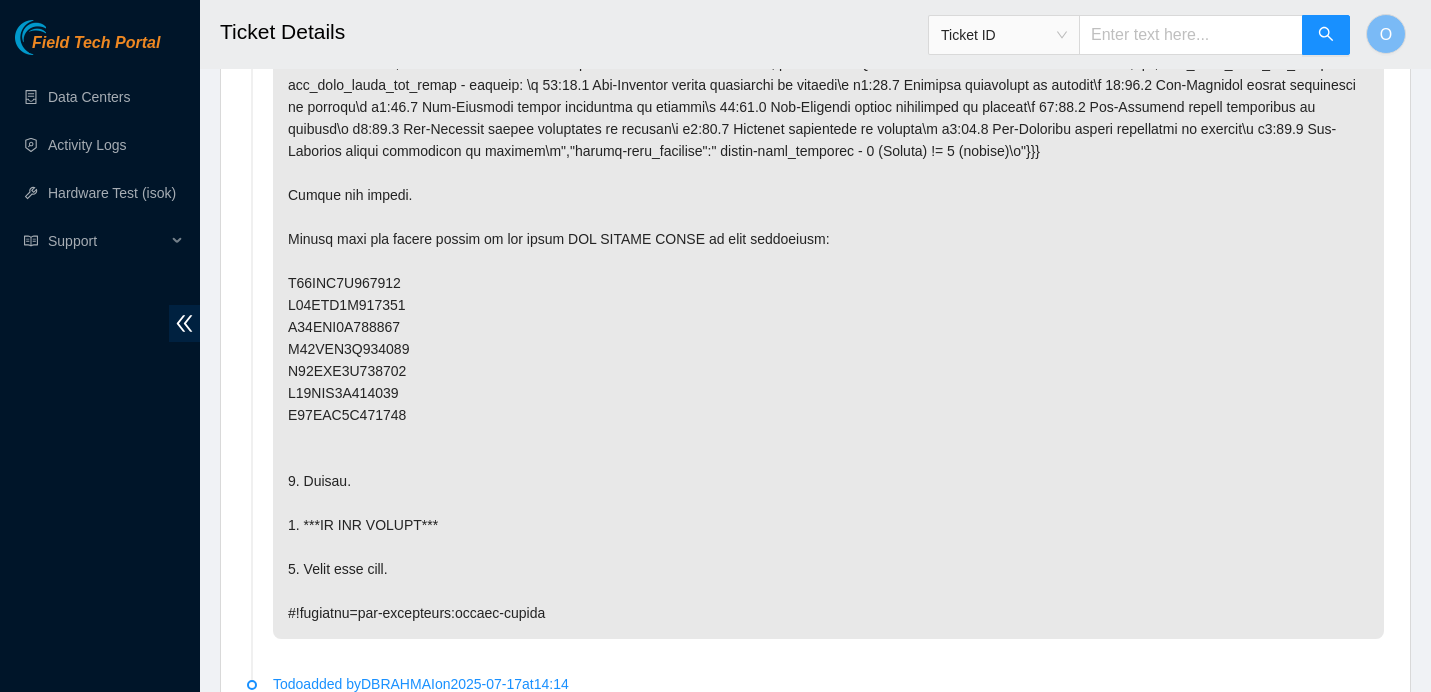 click at bounding box center (828, 316) 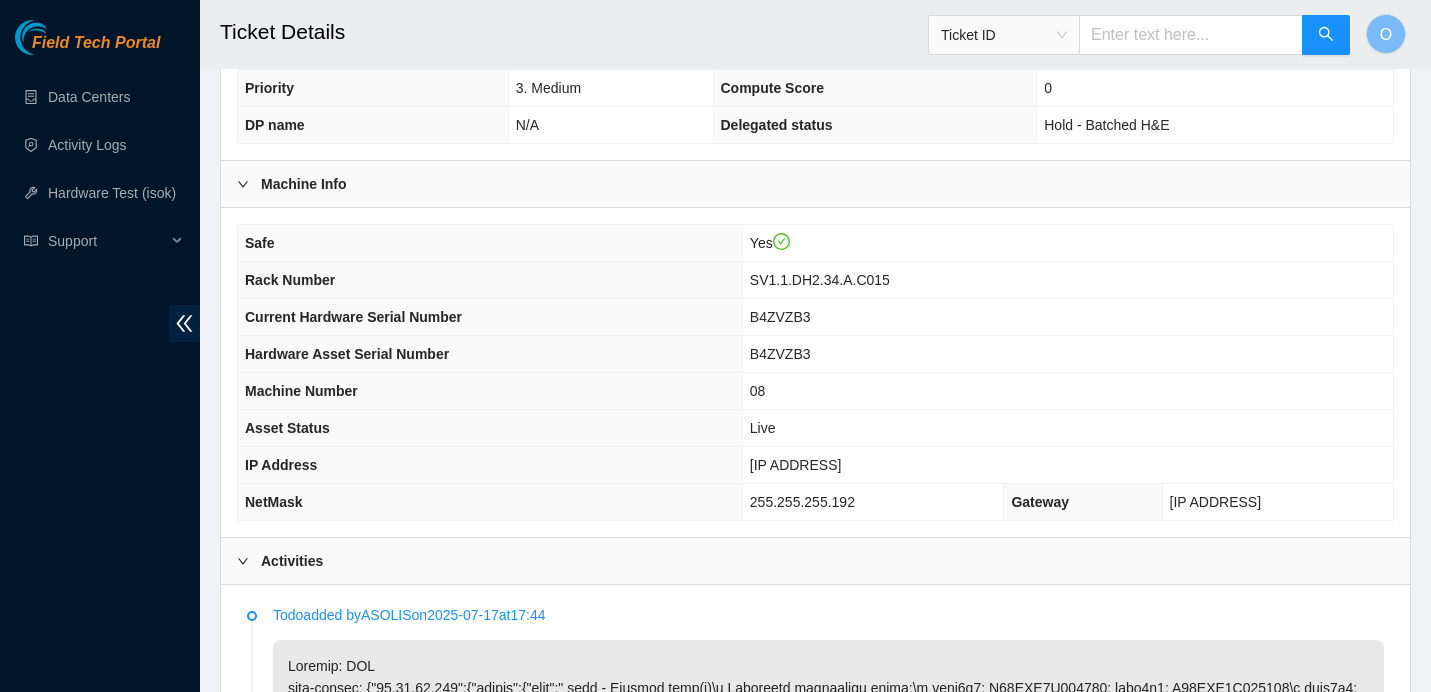 scroll, scrollTop: 512, scrollLeft: 0, axis: vertical 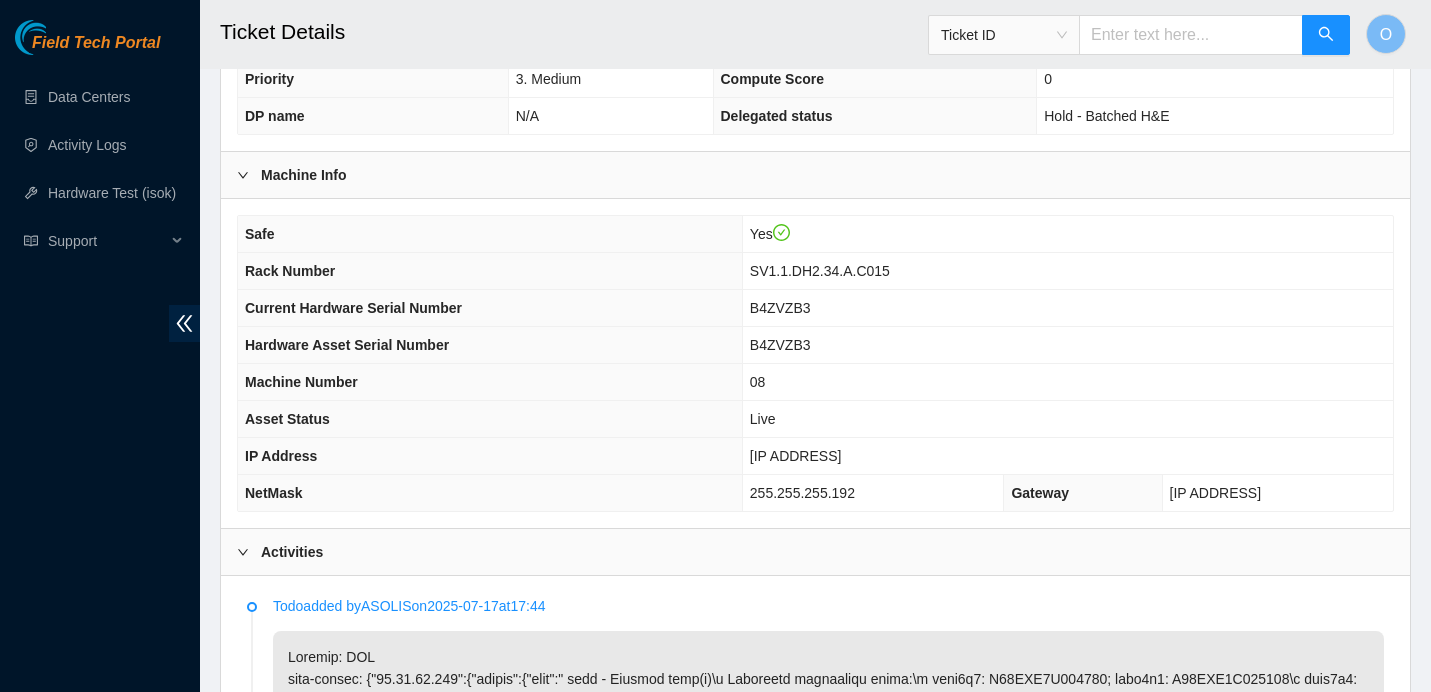 click on "[IP_ADDRESS]" at bounding box center [796, 456] 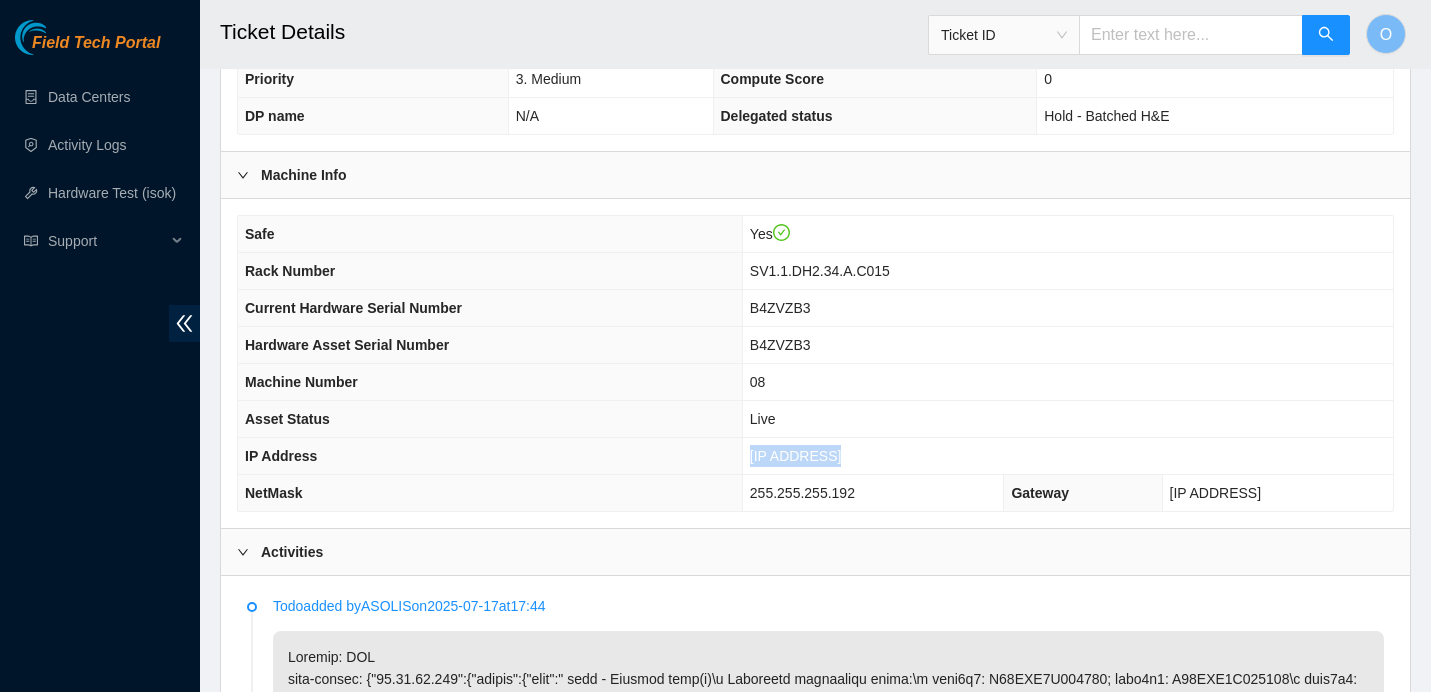 click on "[IP_ADDRESS]" at bounding box center [796, 456] 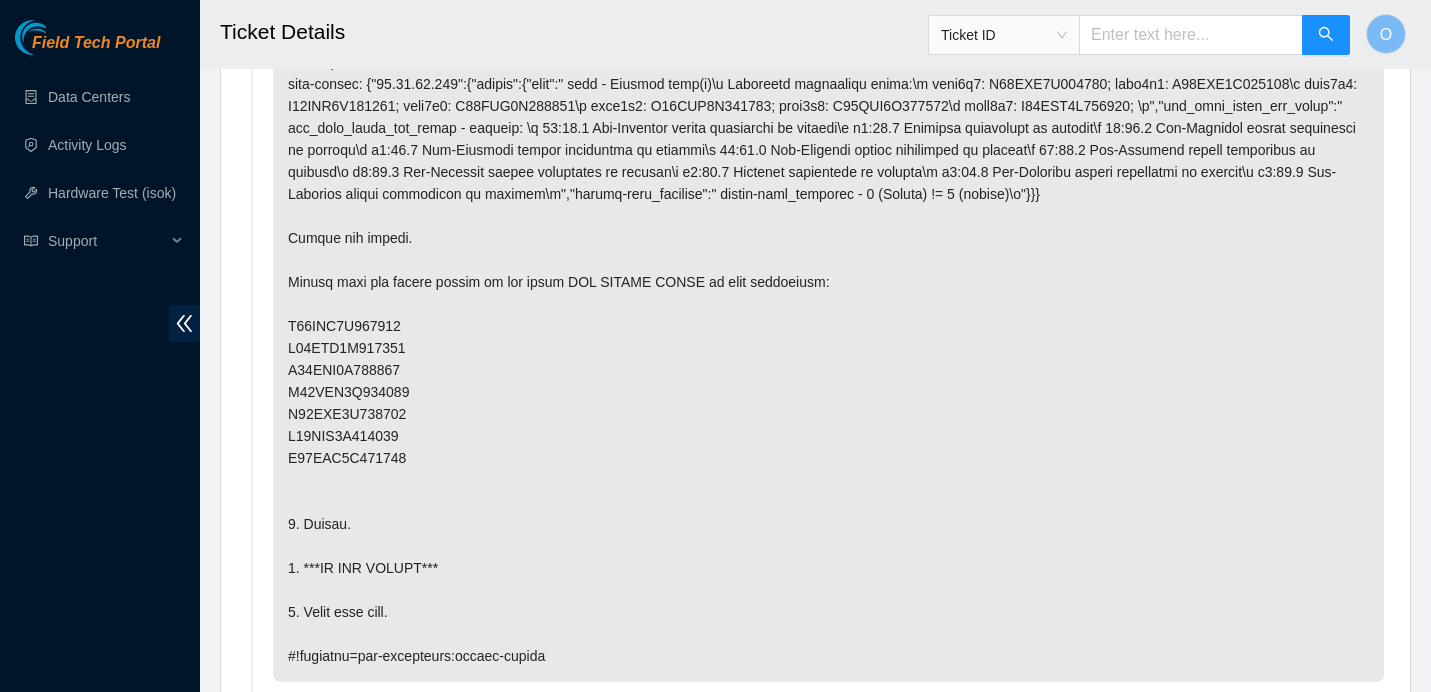 scroll, scrollTop: 1113, scrollLeft: 0, axis: vertical 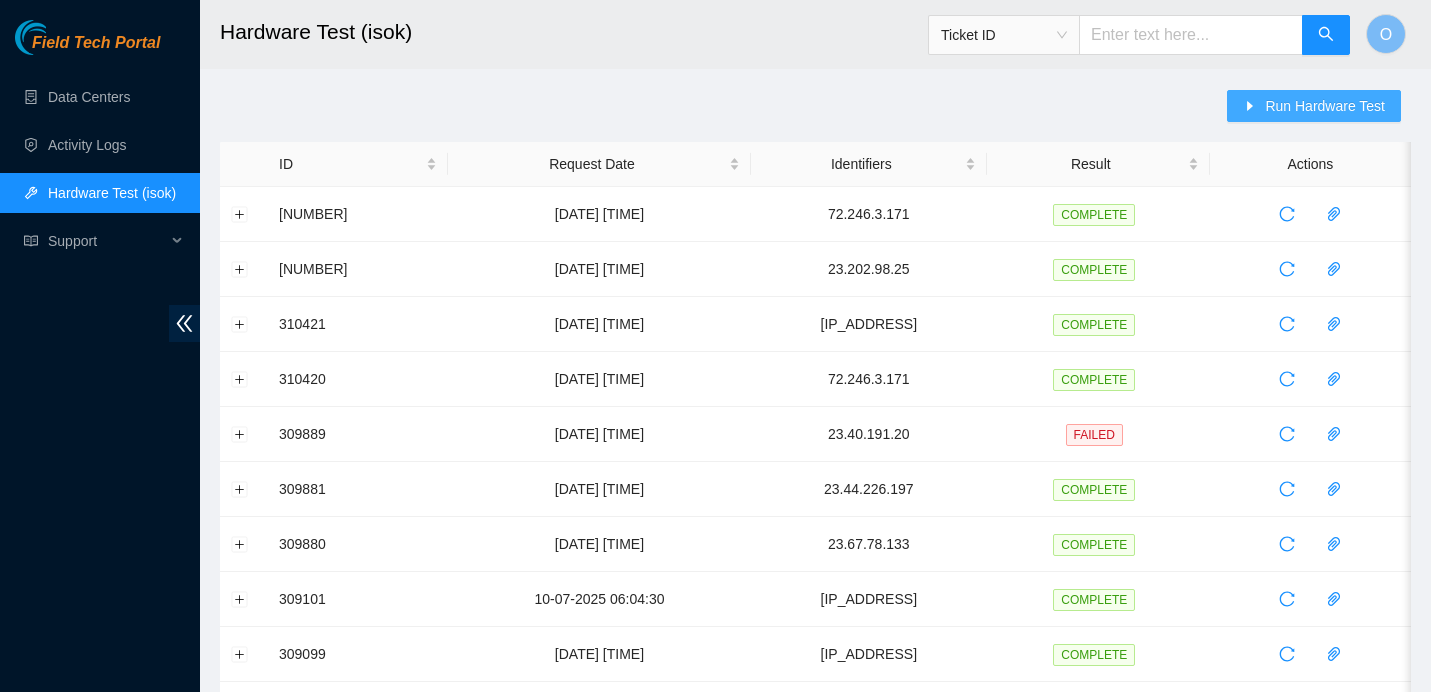 click on "Run Hardware Test" at bounding box center (1314, 106) 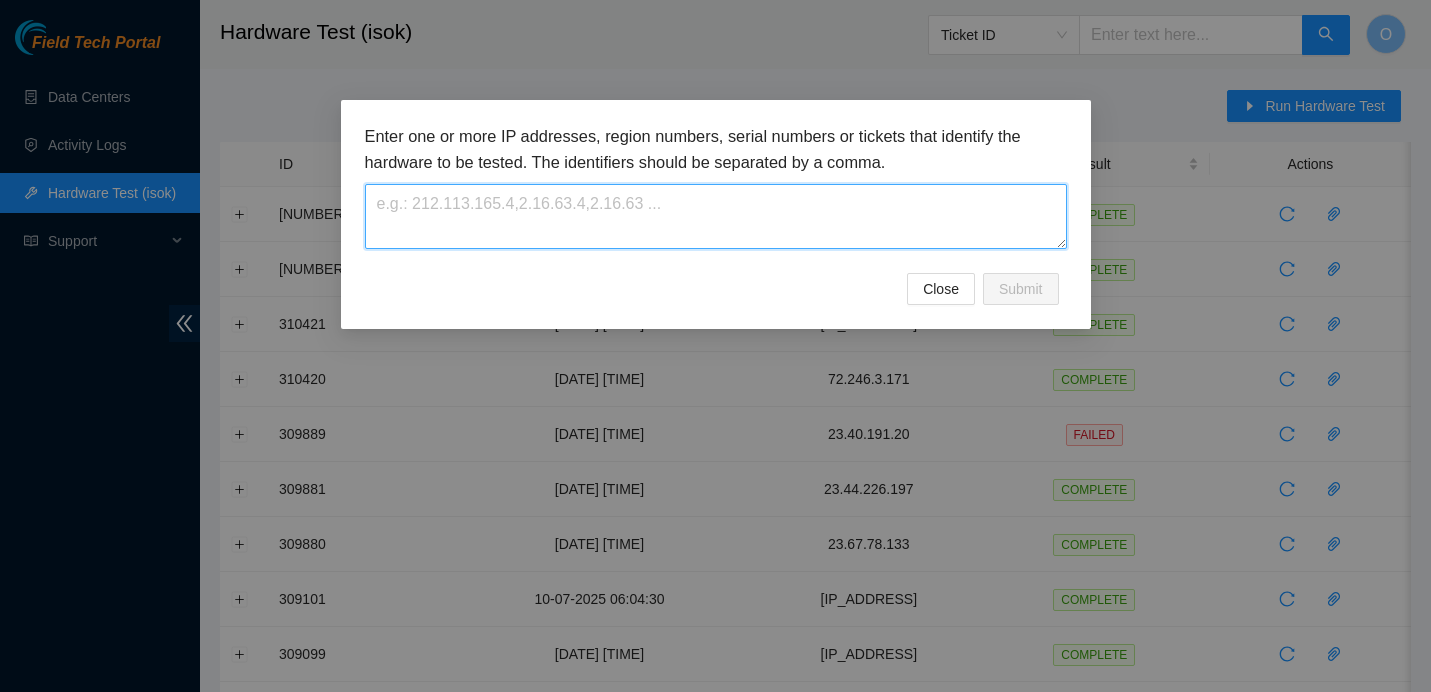 click at bounding box center [716, 216] 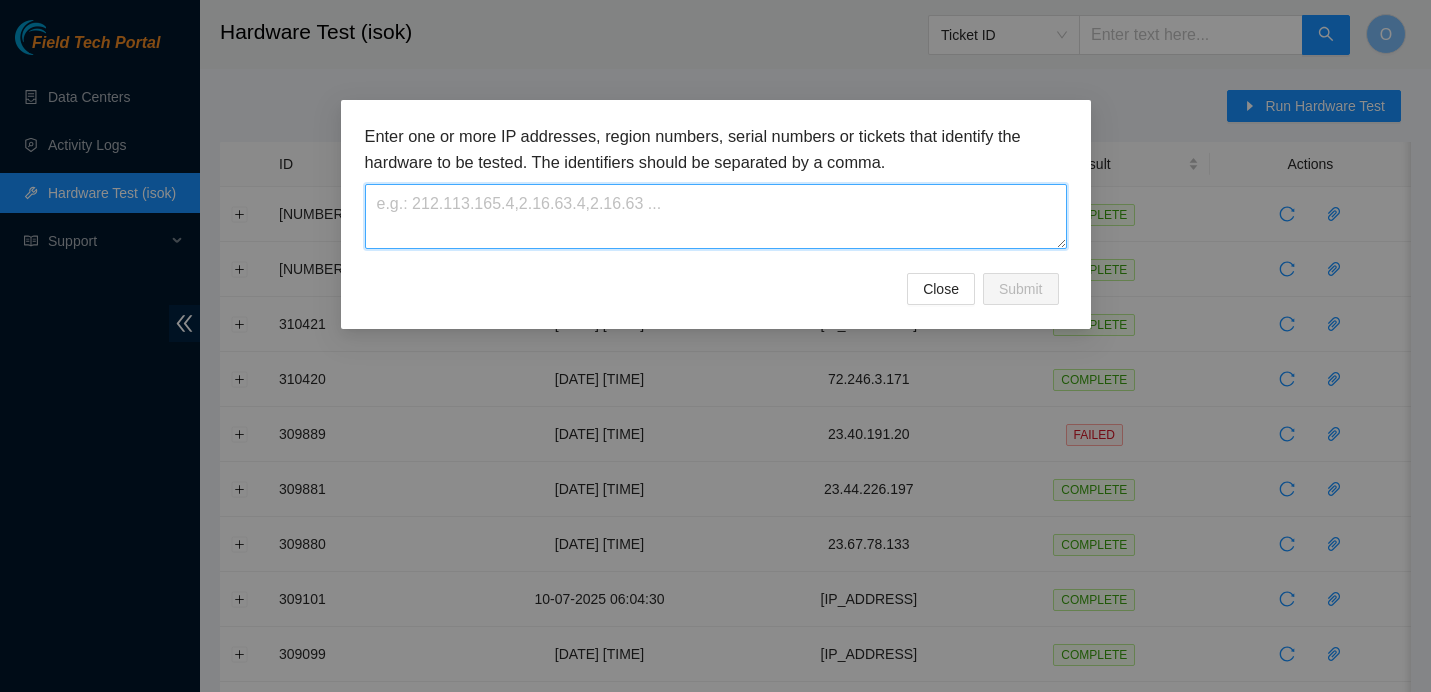 paste on "23.44.227.149" 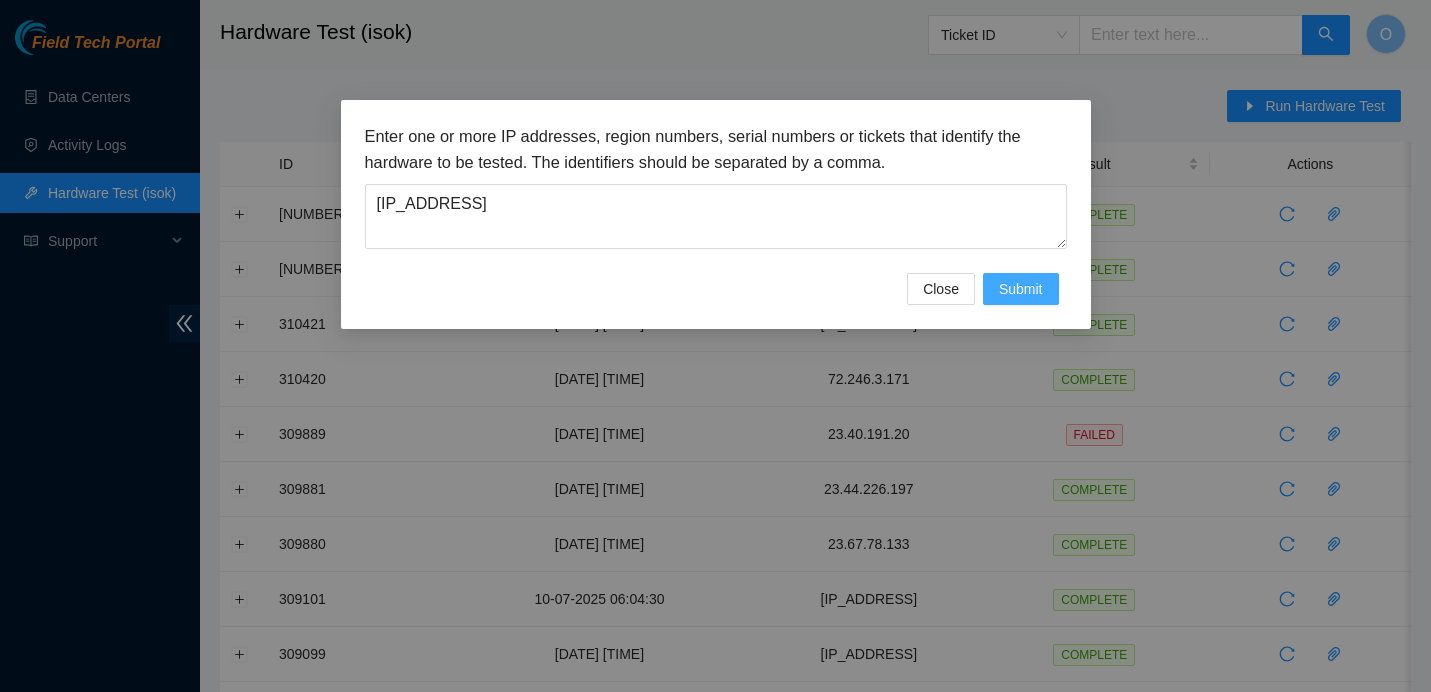 click on "Submit" at bounding box center (1021, 289) 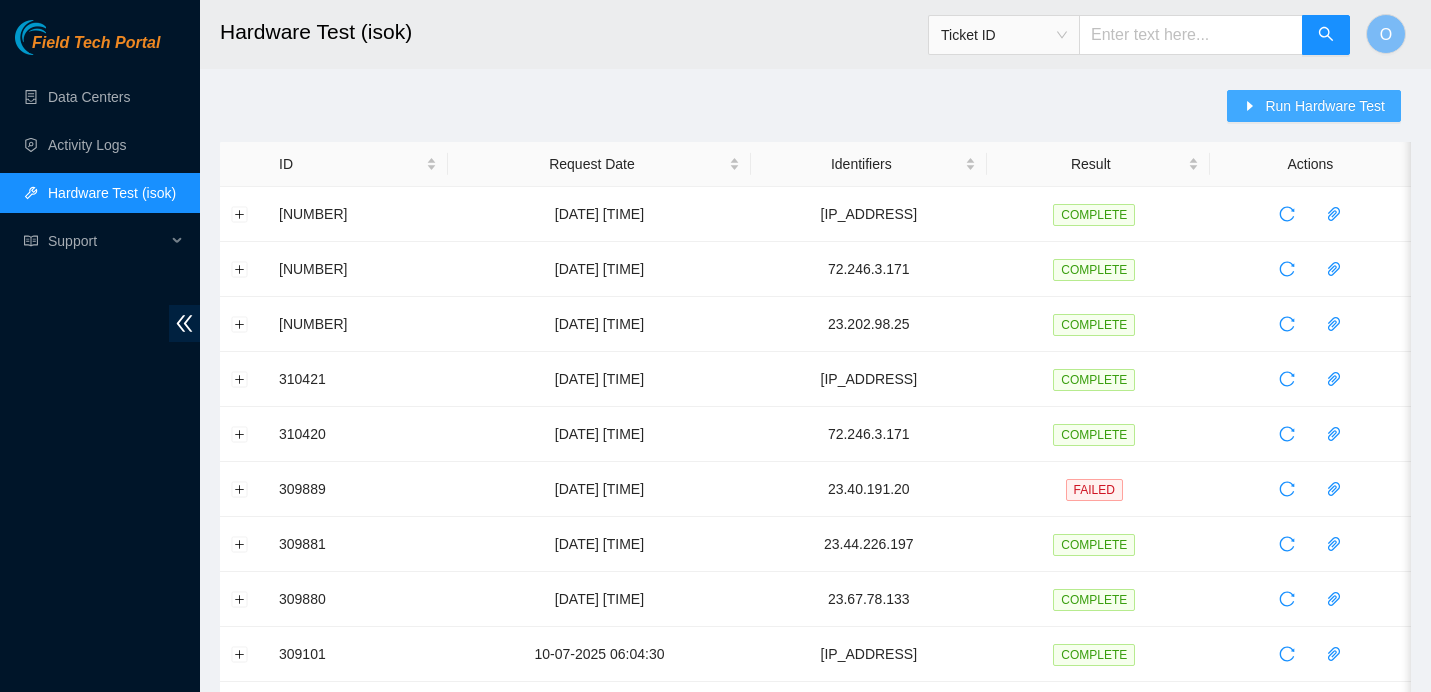 click on "Run Hardware Test" at bounding box center (1325, 106) 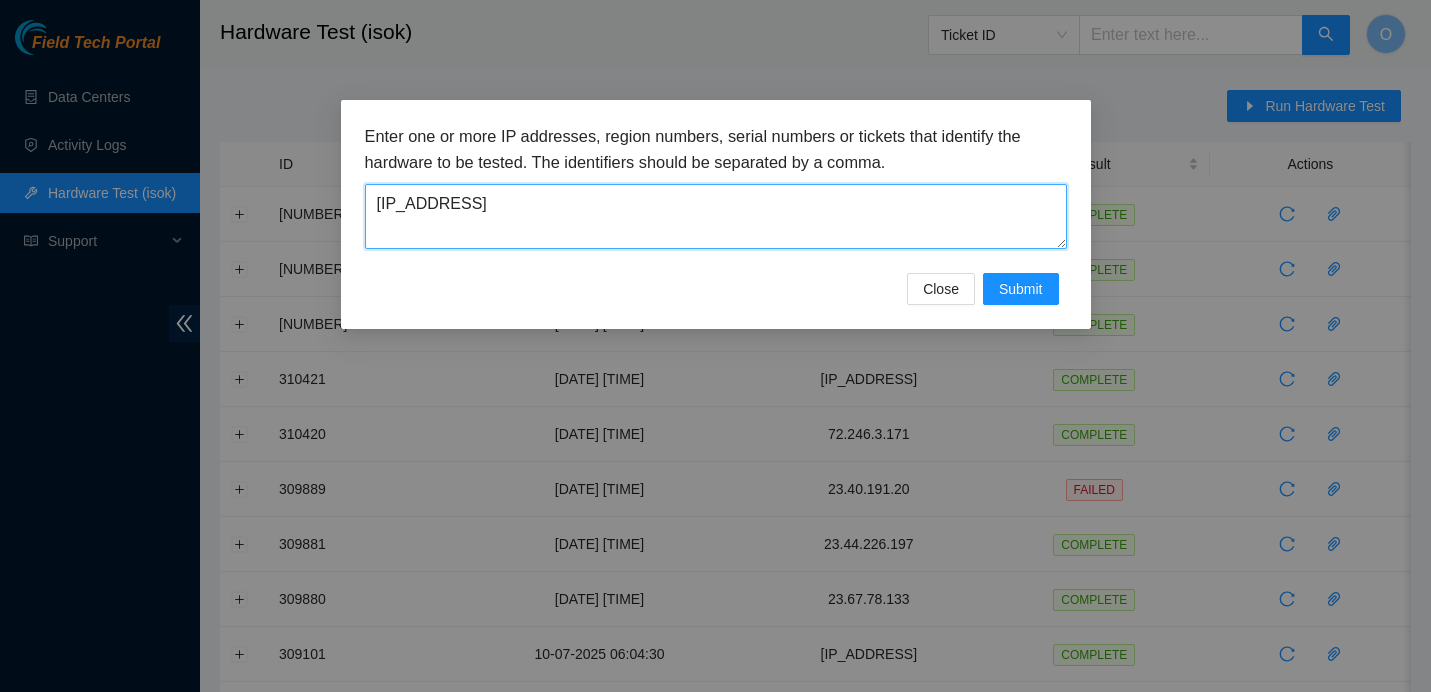 click on "23.44.227.149" at bounding box center (716, 216) 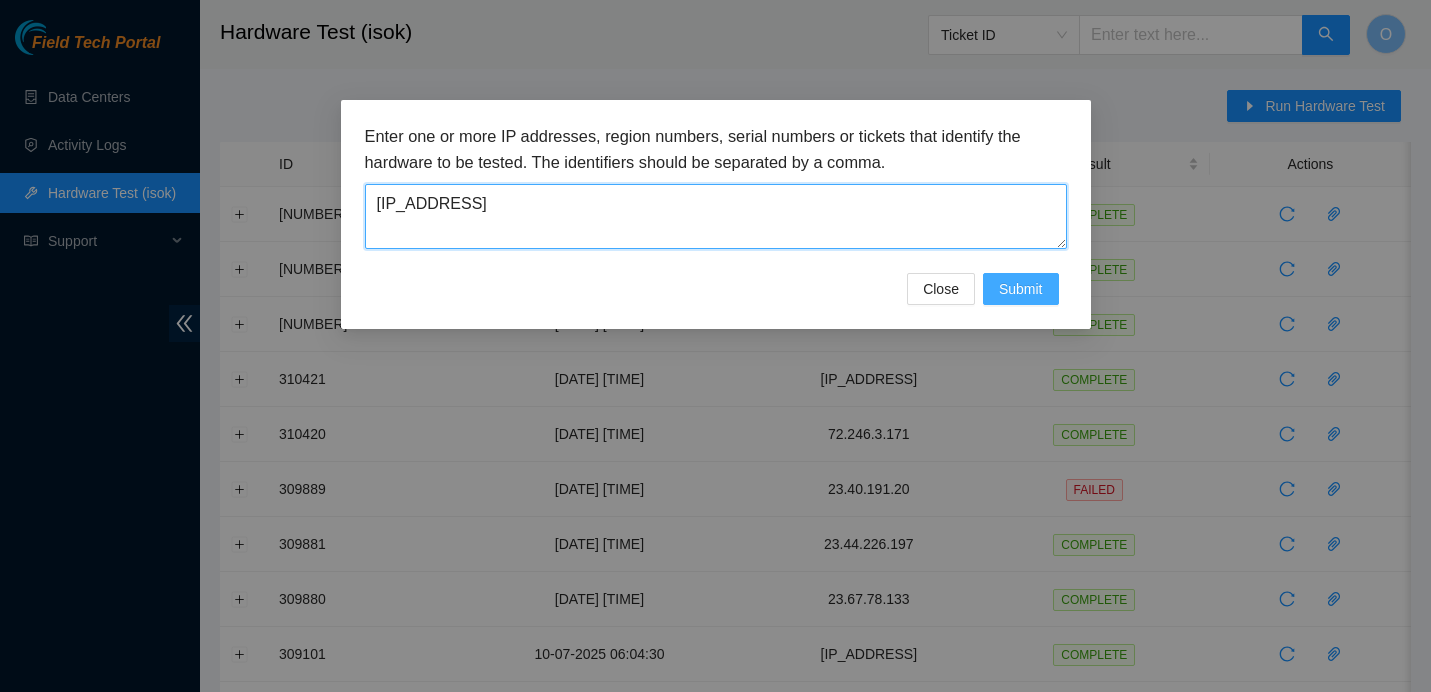 type on "23.62.44.158" 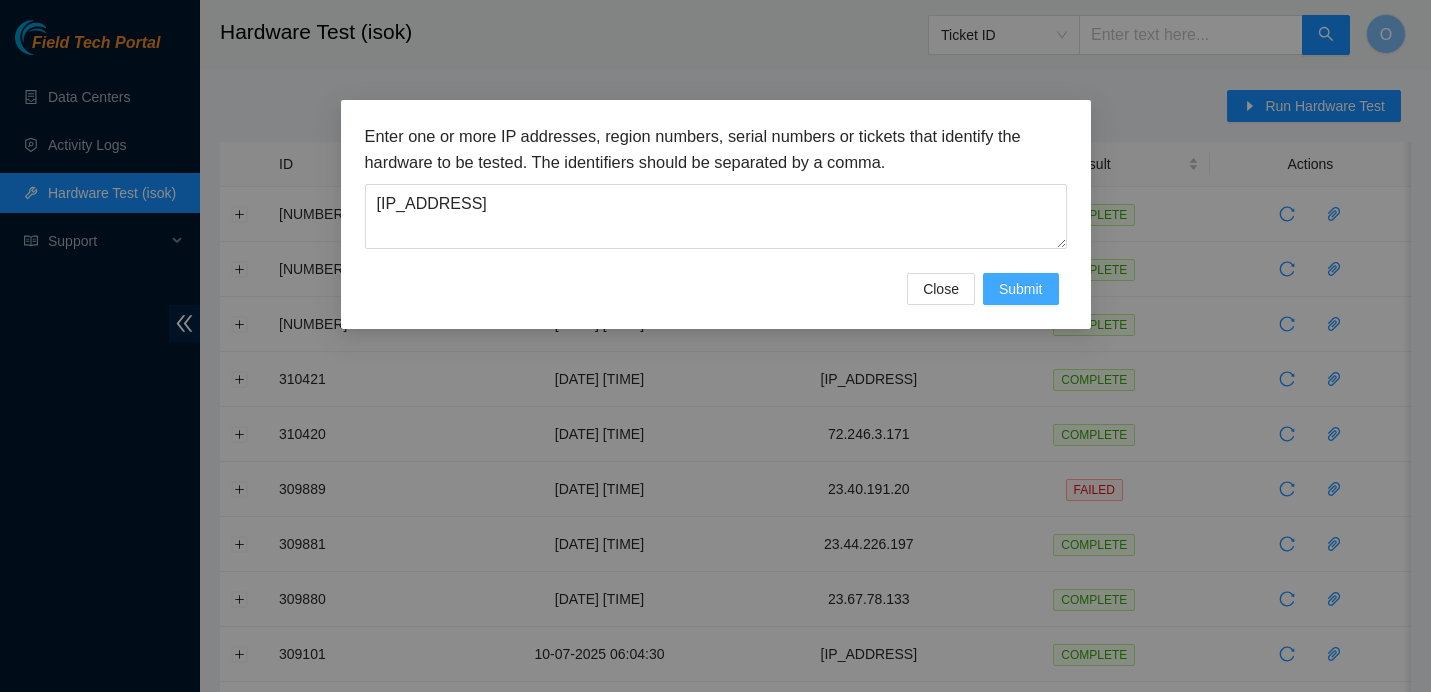 click on "Submit" at bounding box center (1021, 289) 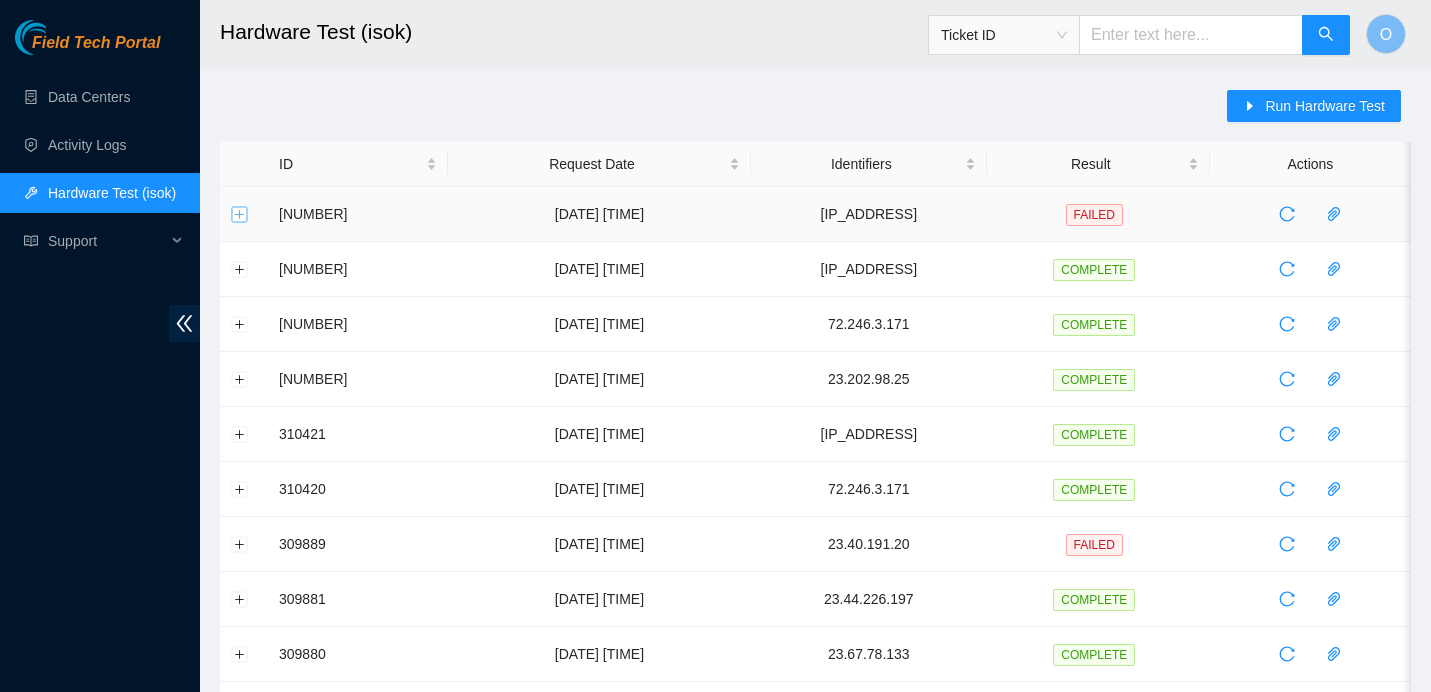 click at bounding box center (240, 214) 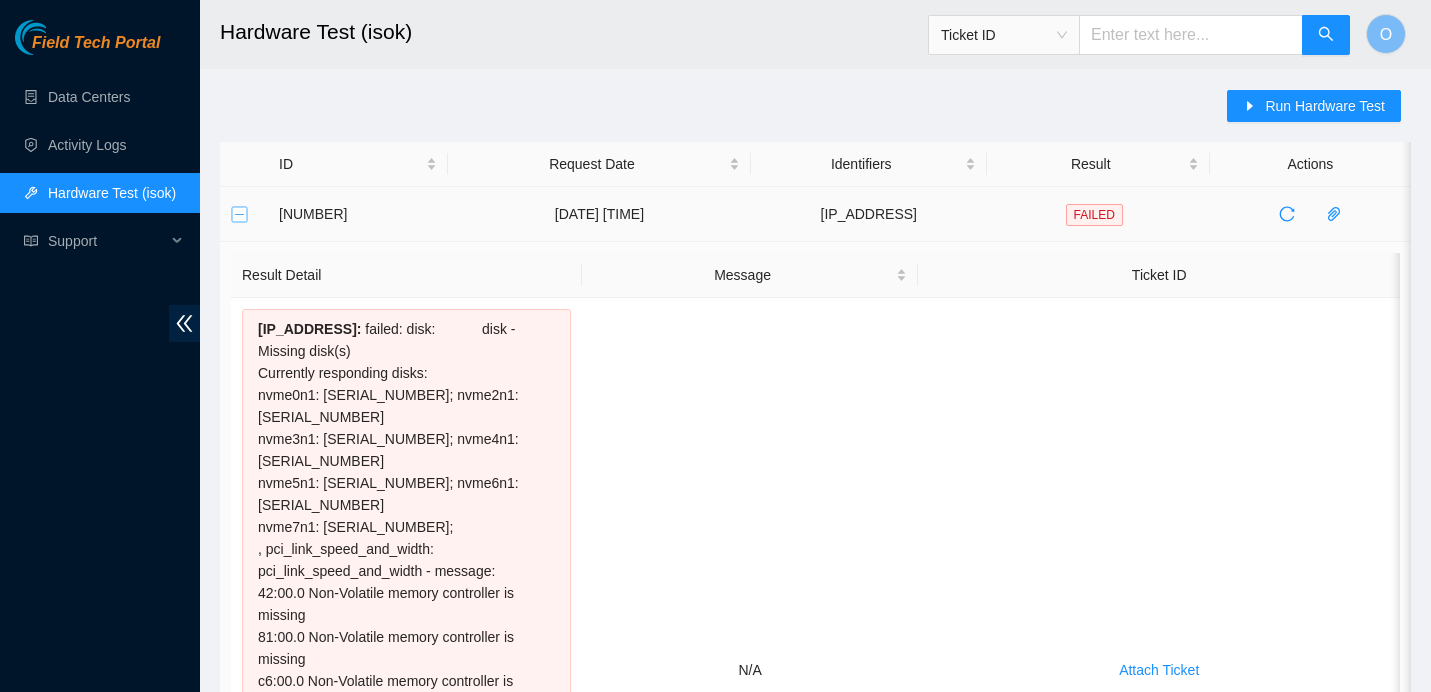 click at bounding box center [240, 214] 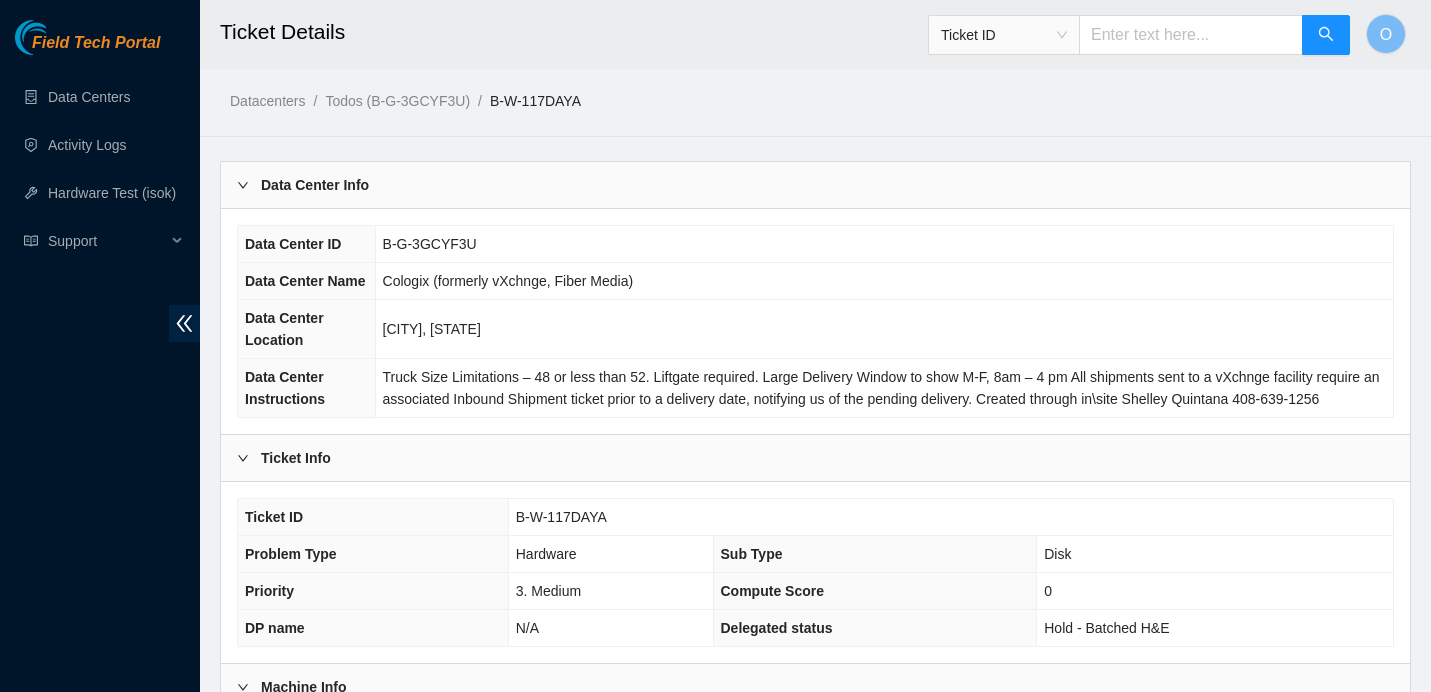 scroll, scrollTop: 643, scrollLeft: 0, axis: vertical 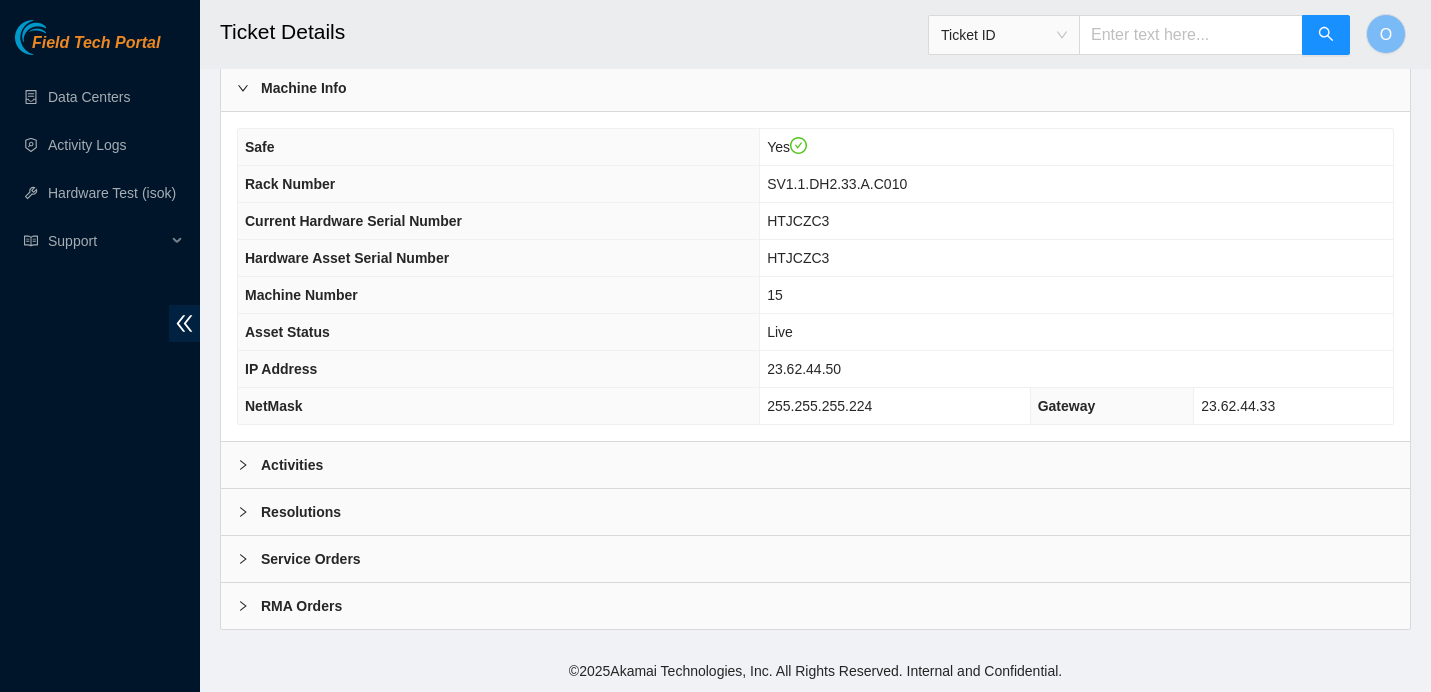 click on "Activities" at bounding box center (815, 465) 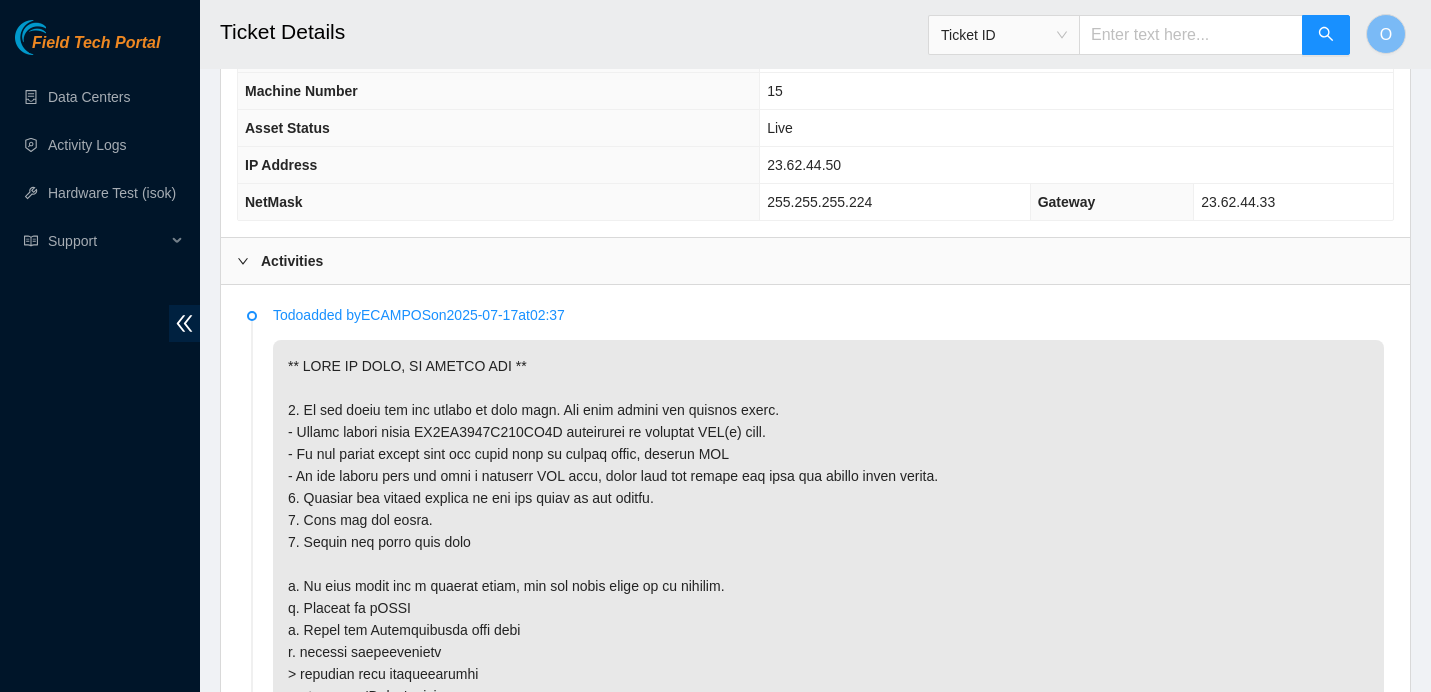 scroll, scrollTop: 806, scrollLeft: 0, axis: vertical 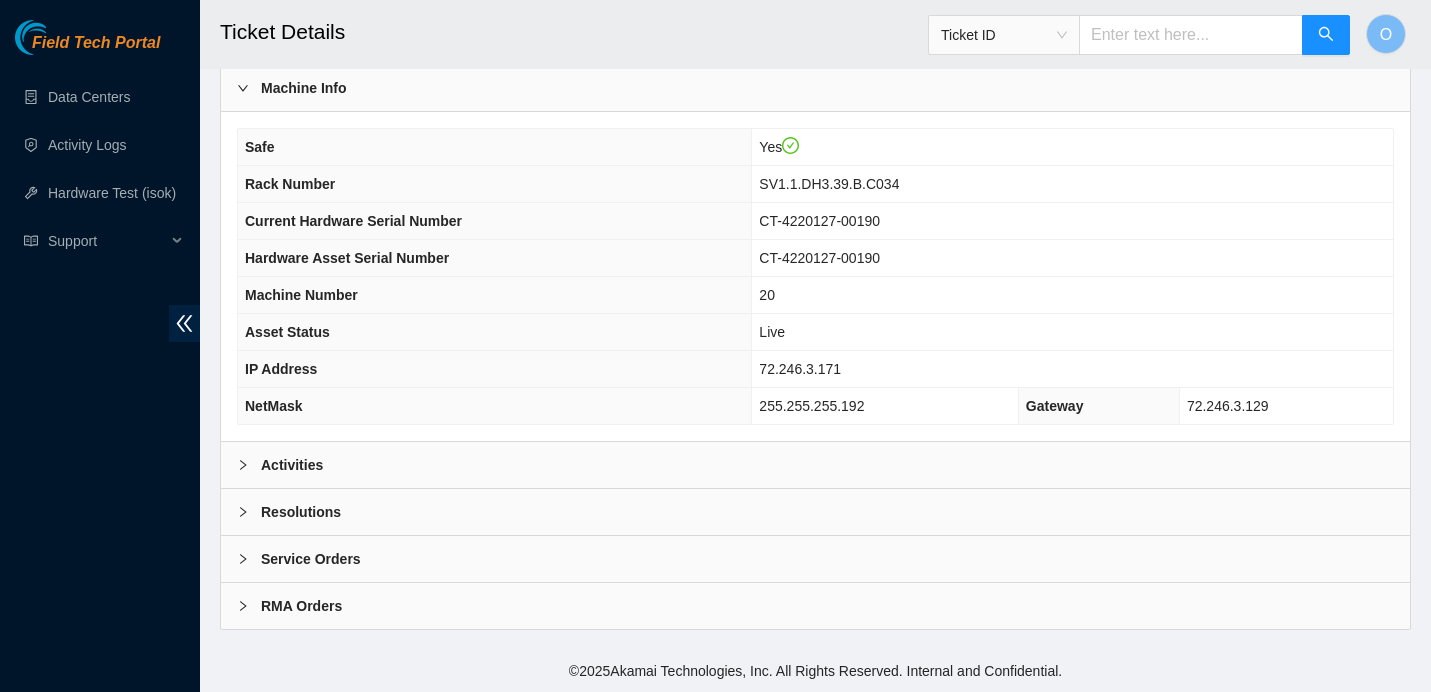 click on "Activities" at bounding box center [815, 465] 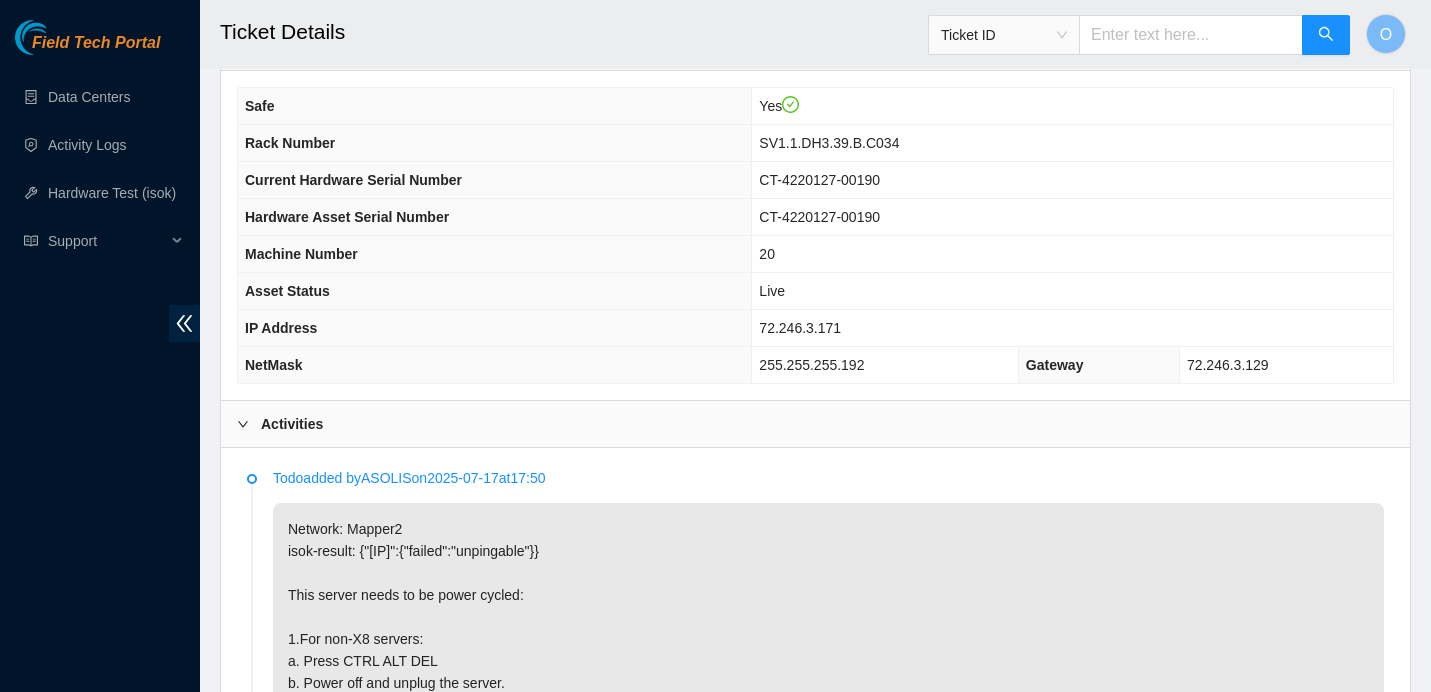 scroll, scrollTop: 431, scrollLeft: 0, axis: vertical 